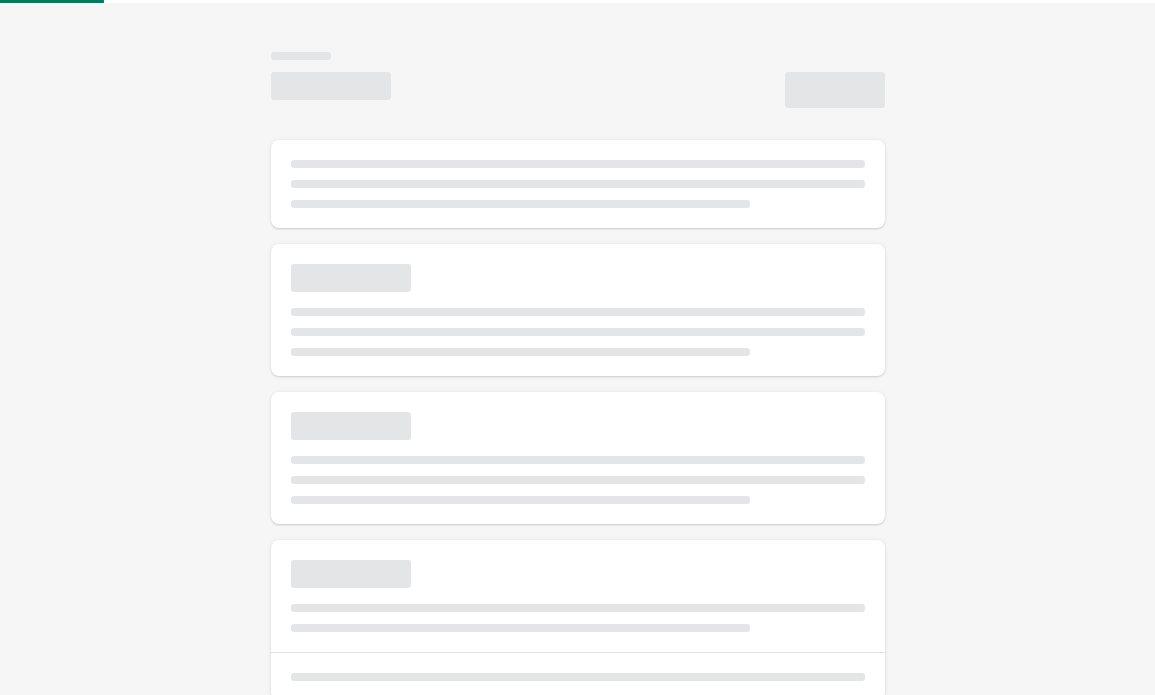 scroll, scrollTop: 0, scrollLeft: 0, axis: both 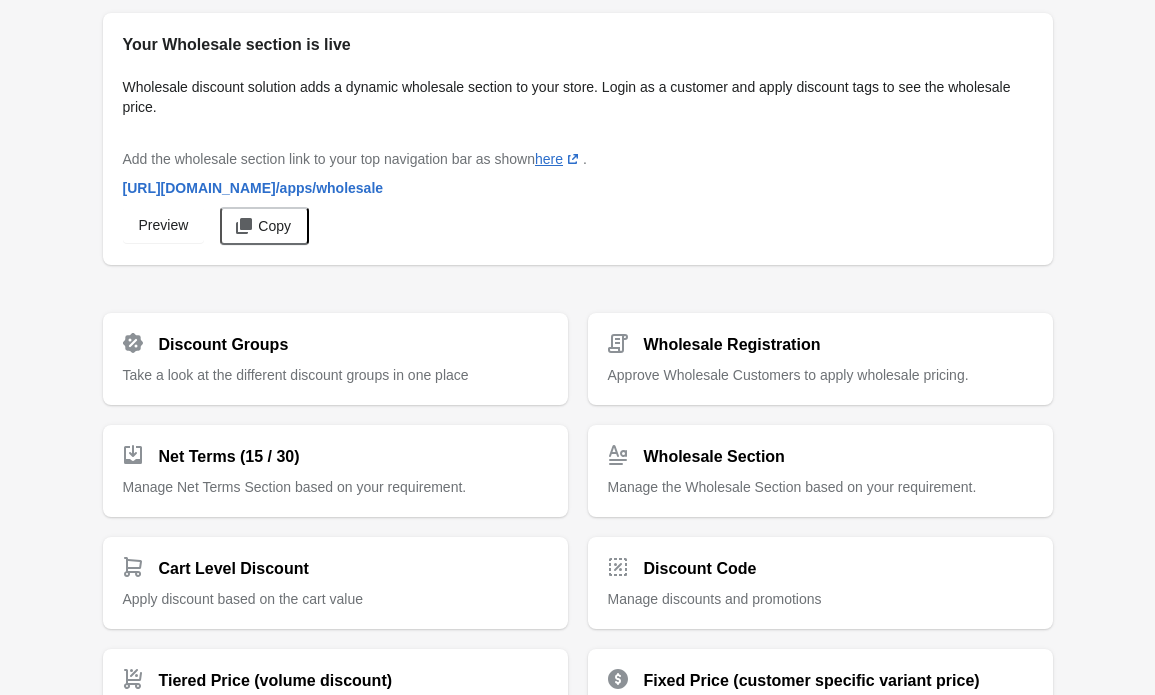 click on "Wholesale Section Manage the Wholesale Section based on your requirement." at bounding box center (820, 463) 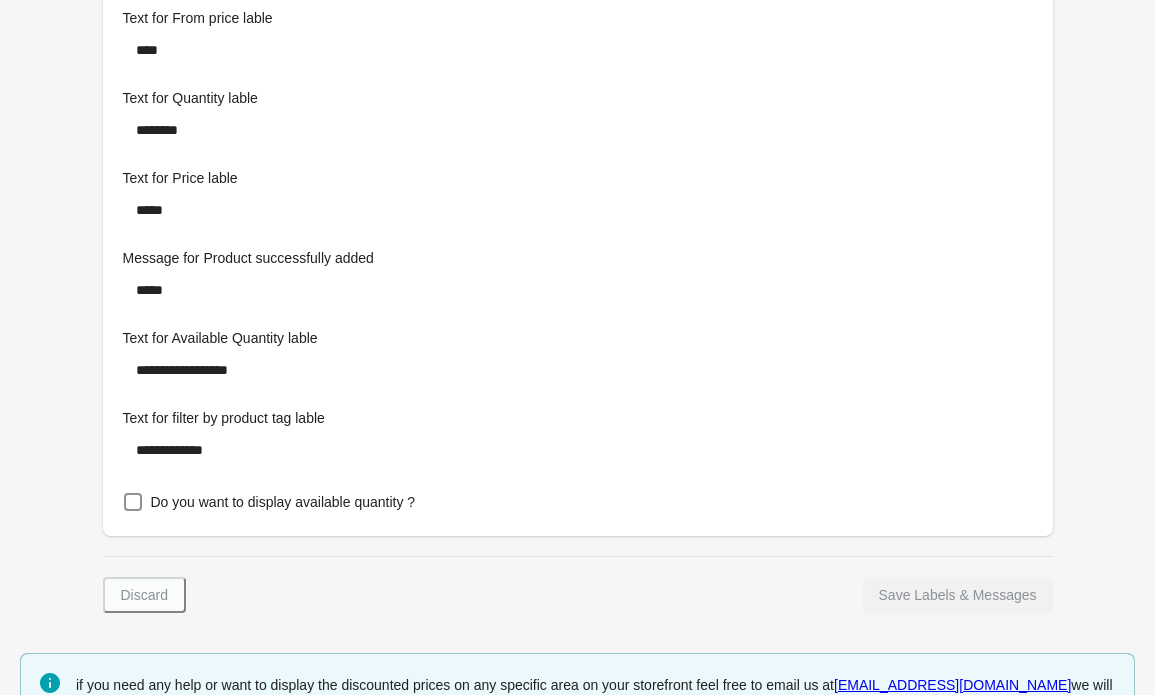 scroll, scrollTop: 1965, scrollLeft: 0, axis: vertical 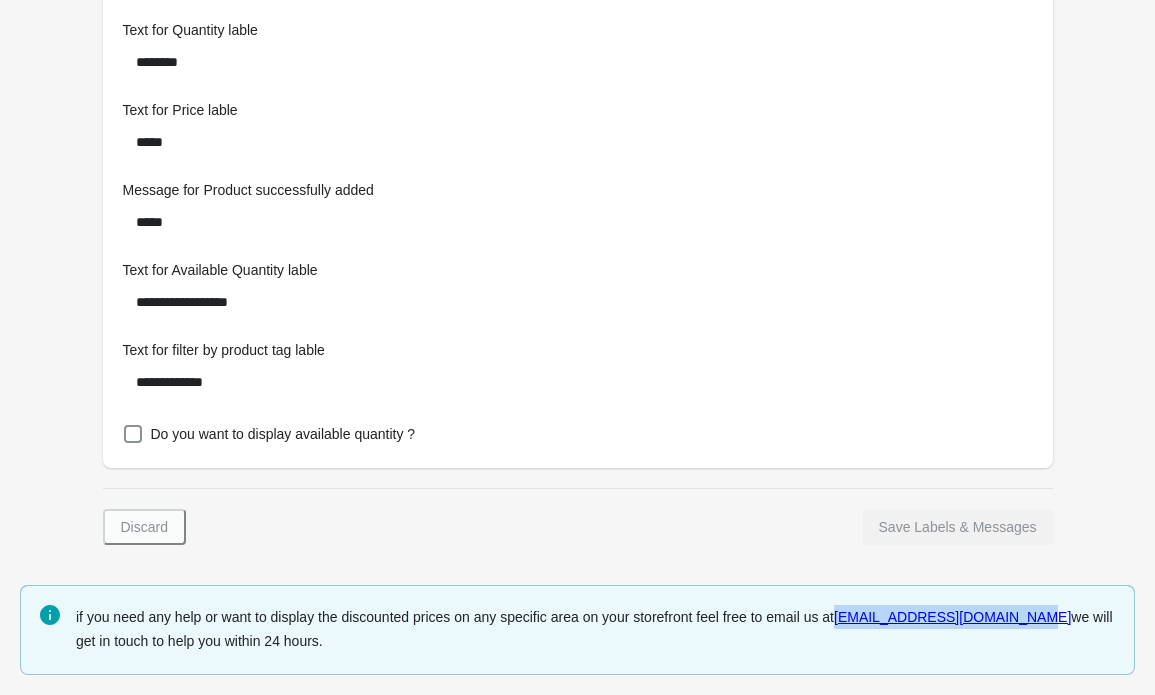 drag, startPoint x: 1037, startPoint y: 617, endPoint x: 870, endPoint y: 622, distance: 167.07483 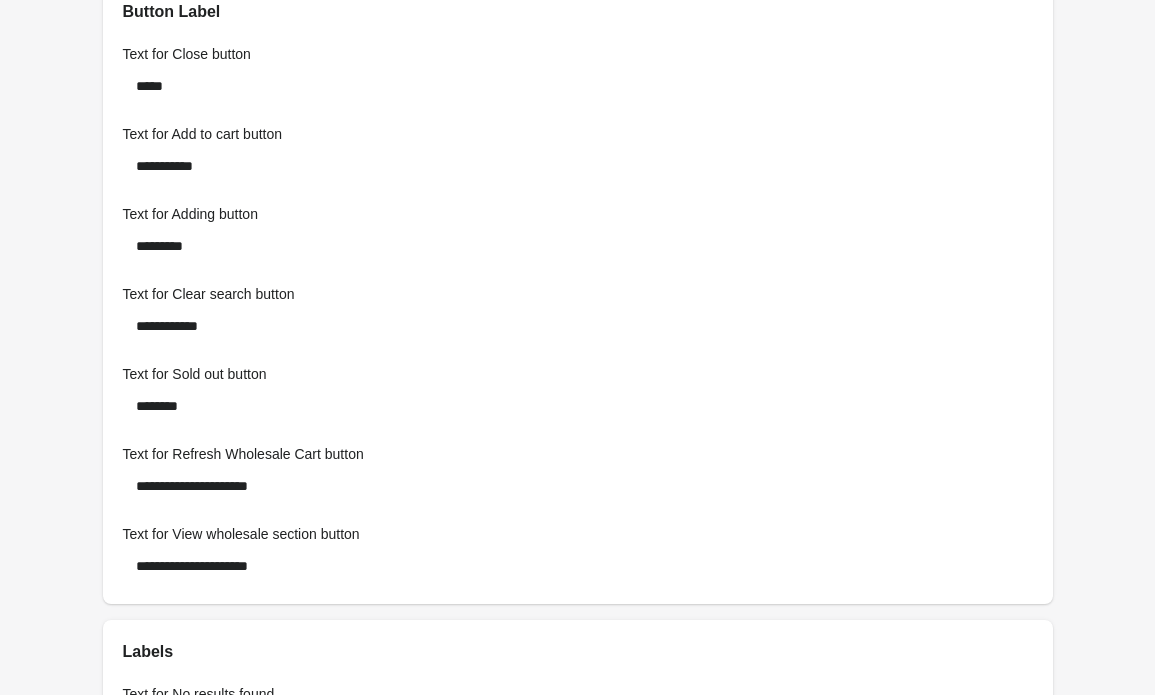 scroll, scrollTop: 0, scrollLeft: 0, axis: both 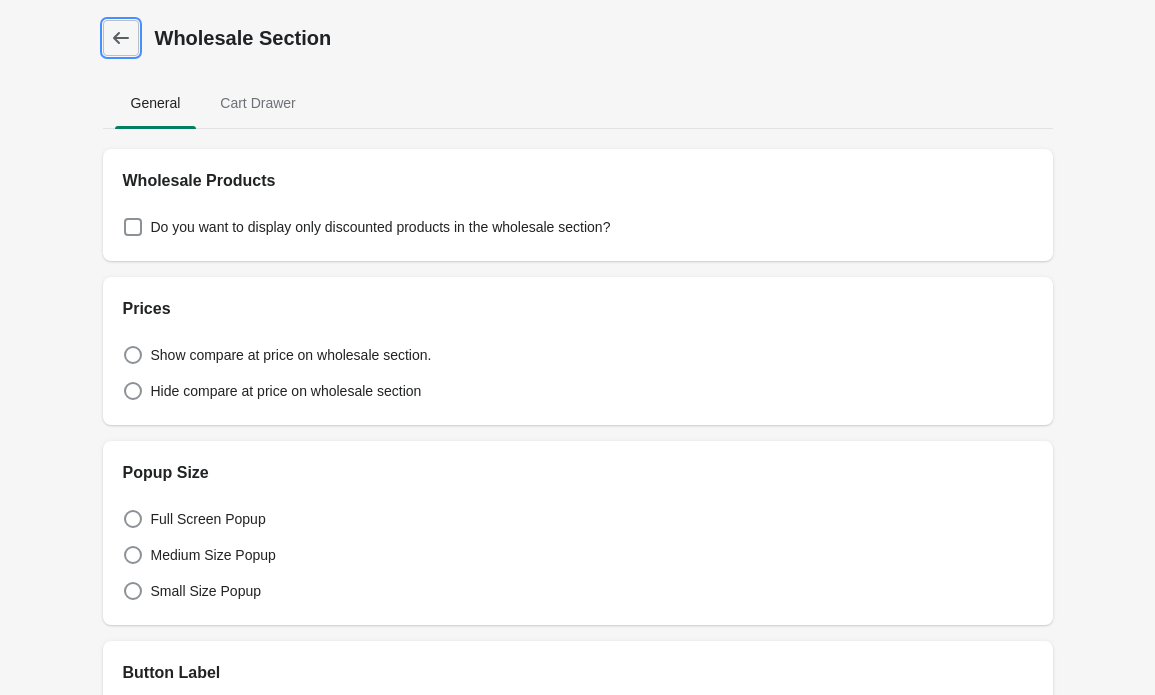 click 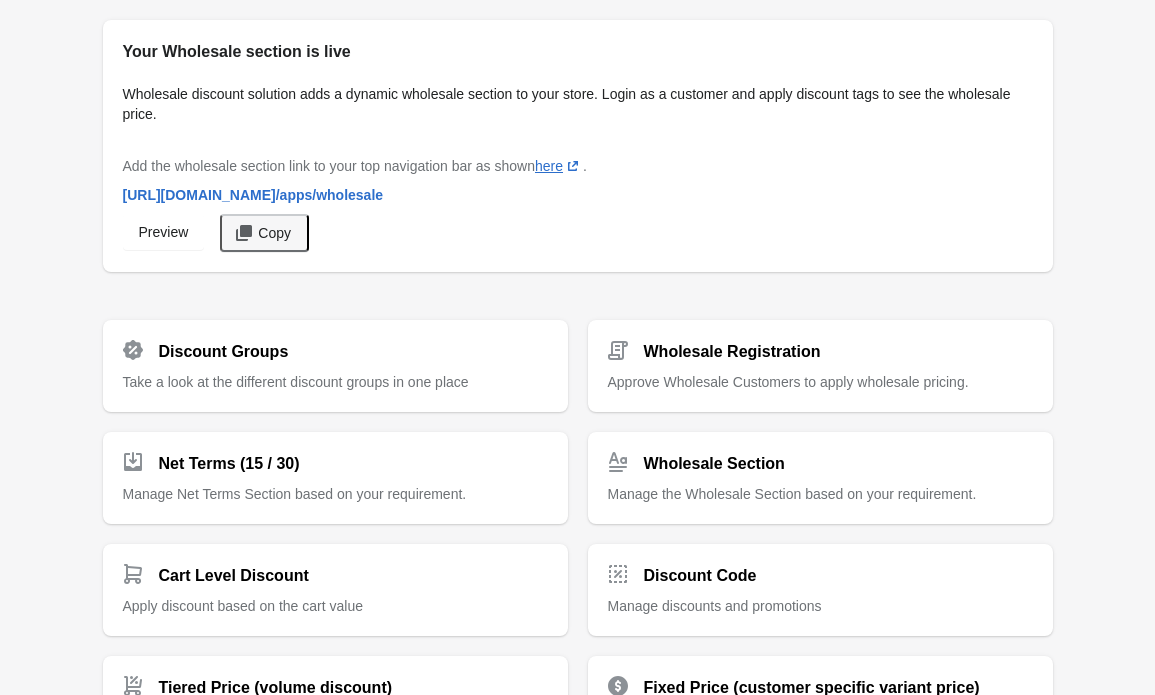 click on "Copy" at bounding box center [274, 233] 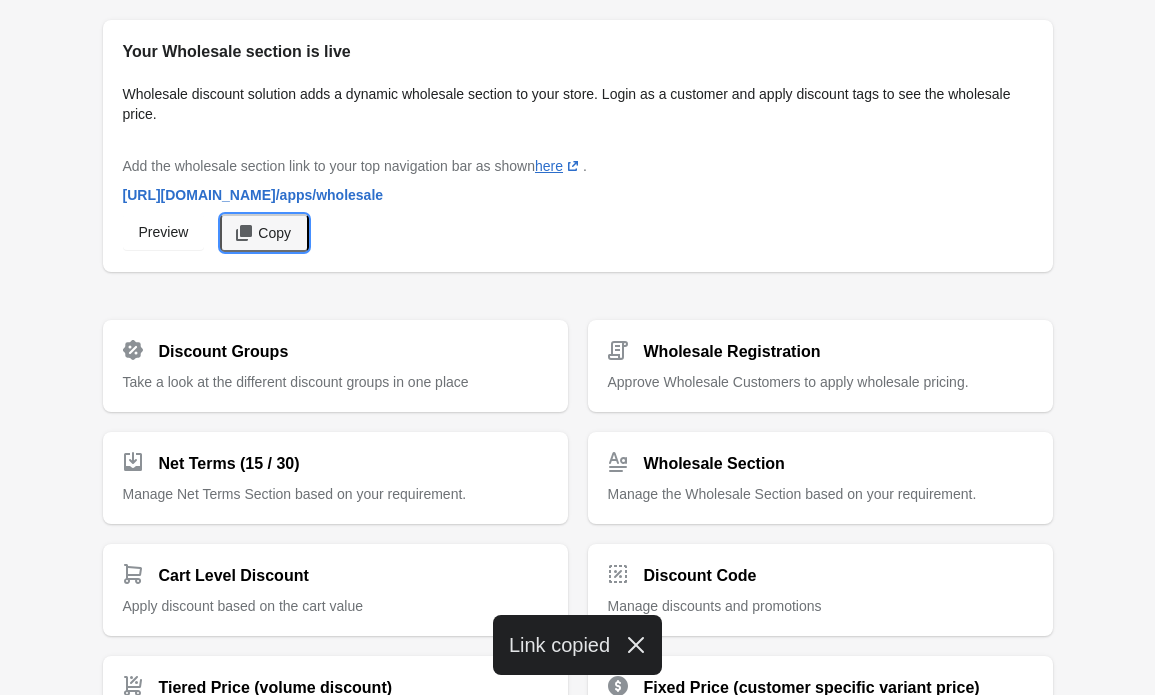 click 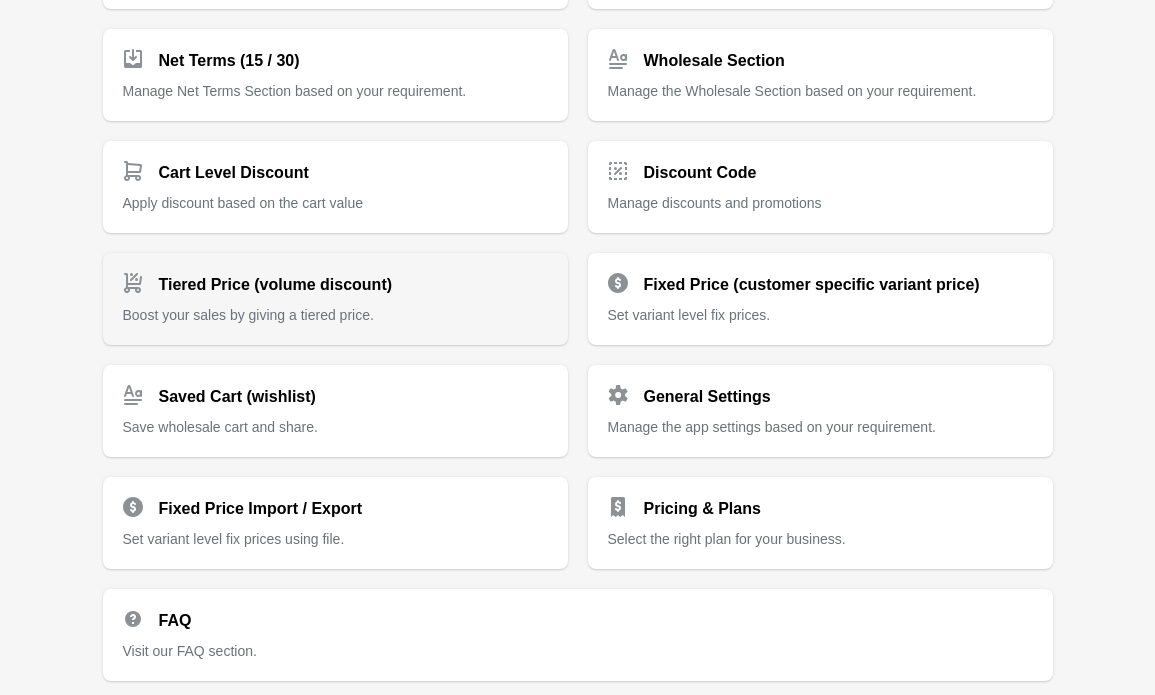 scroll, scrollTop: 525, scrollLeft: 0, axis: vertical 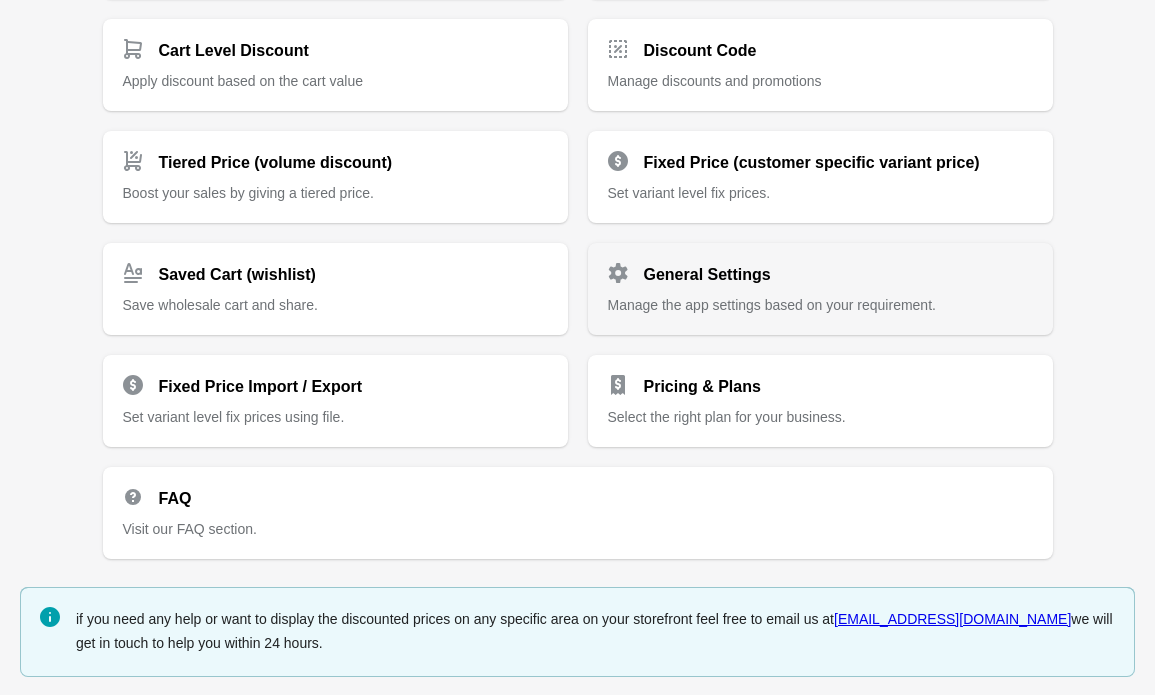 click on "Manage the app settings based on your requirement." at bounding box center [772, 305] 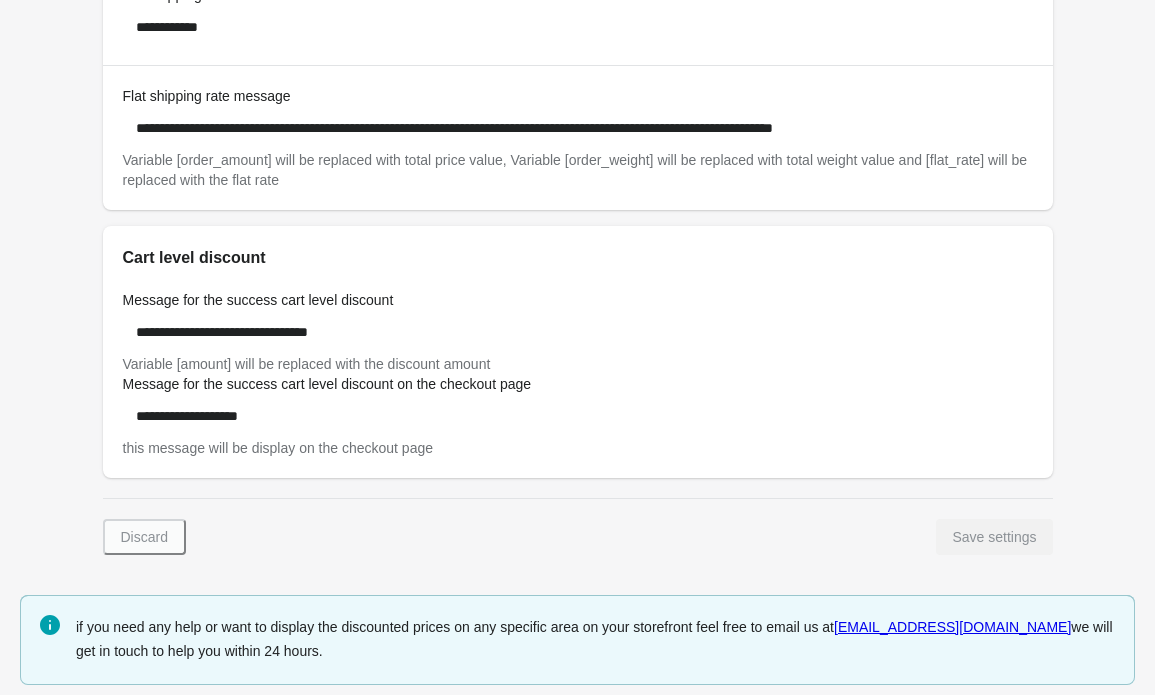 scroll, scrollTop: 1118, scrollLeft: 0, axis: vertical 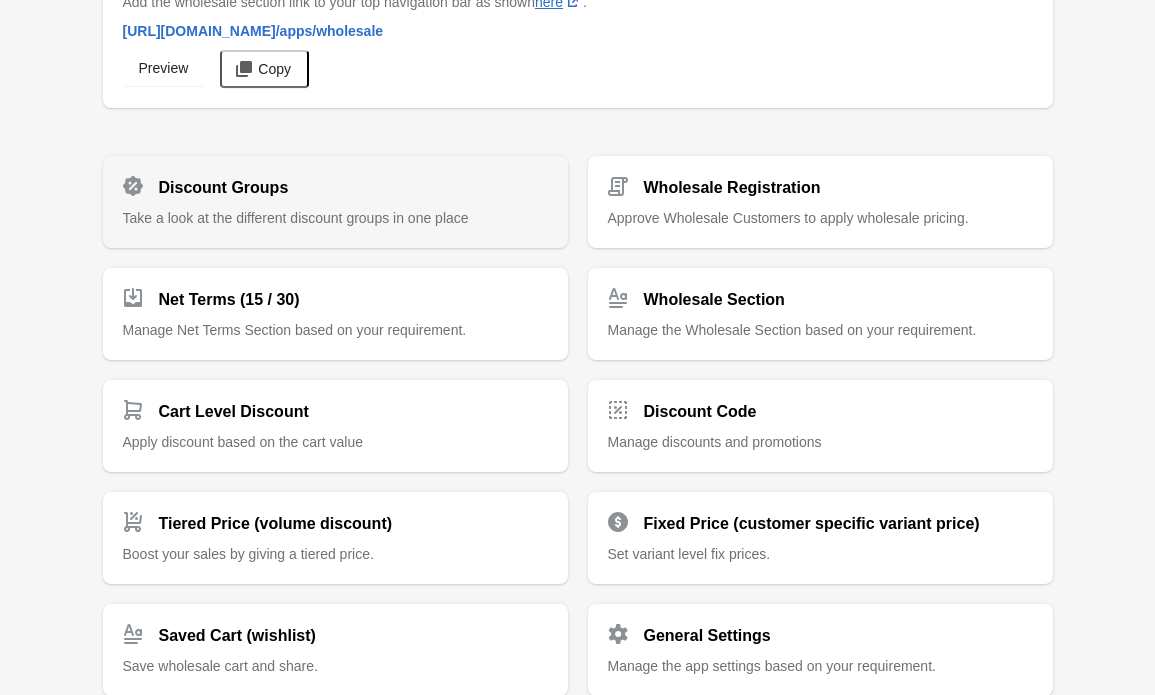 click on "Take a look at the different discount groups in one place" at bounding box center [296, 218] 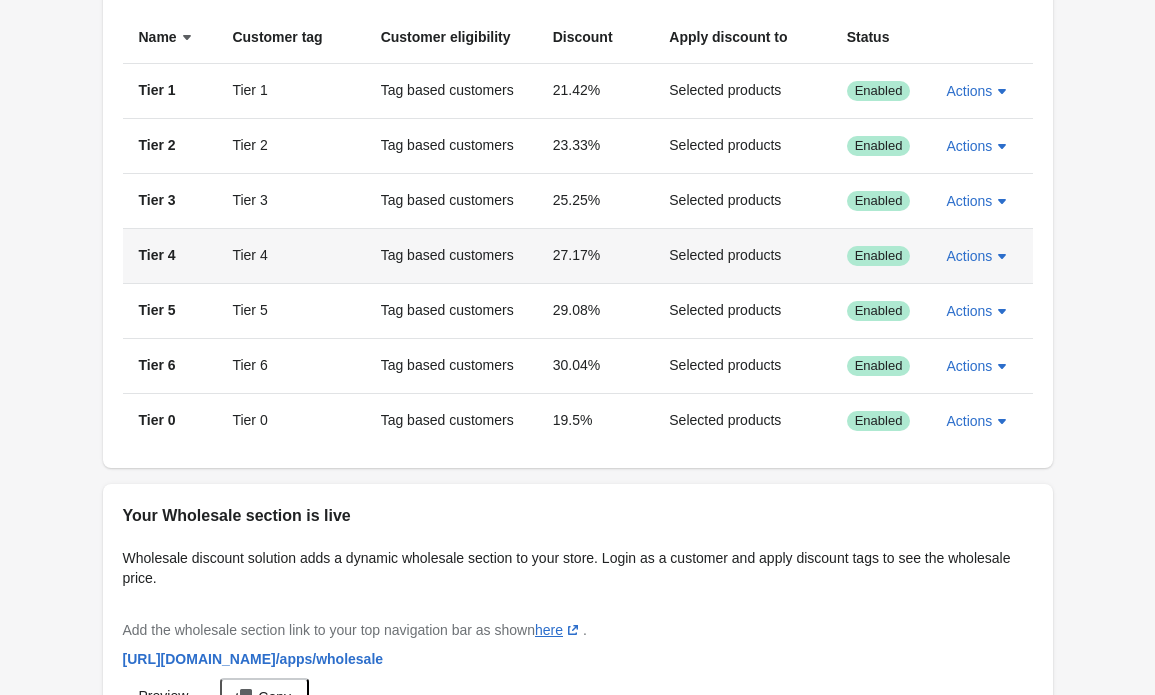 scroll, scrollTop: 126, scrollLeft: 0, axis: vertical 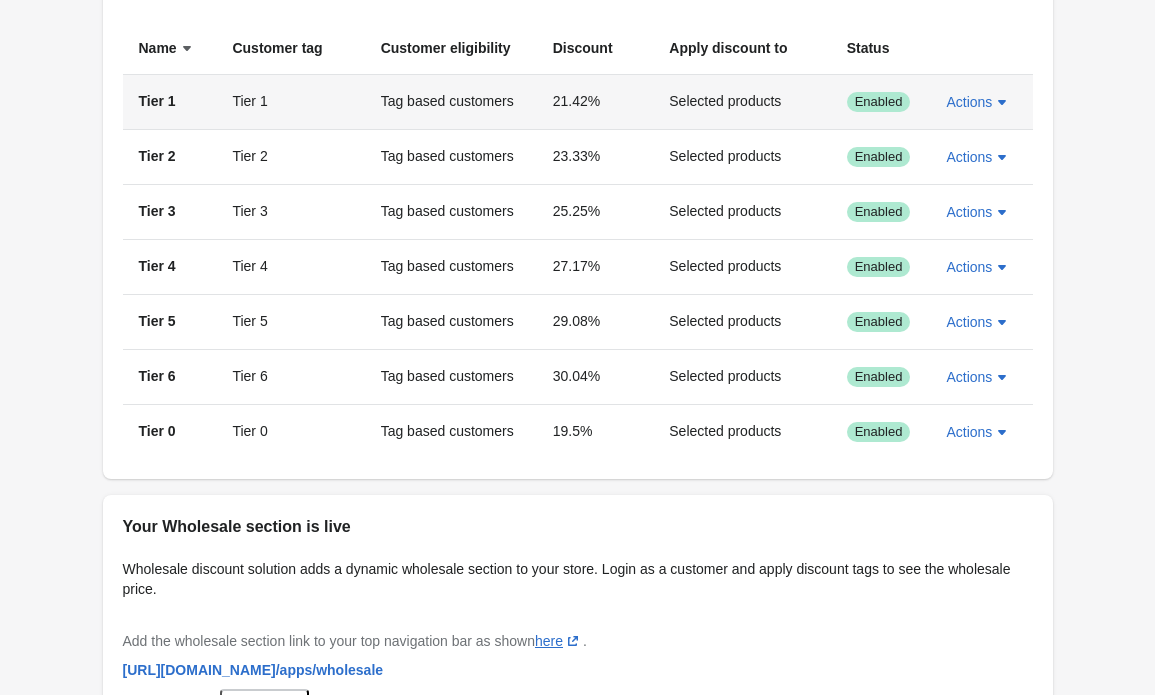 click on "Tier 1" at bounding box center (170, 102) 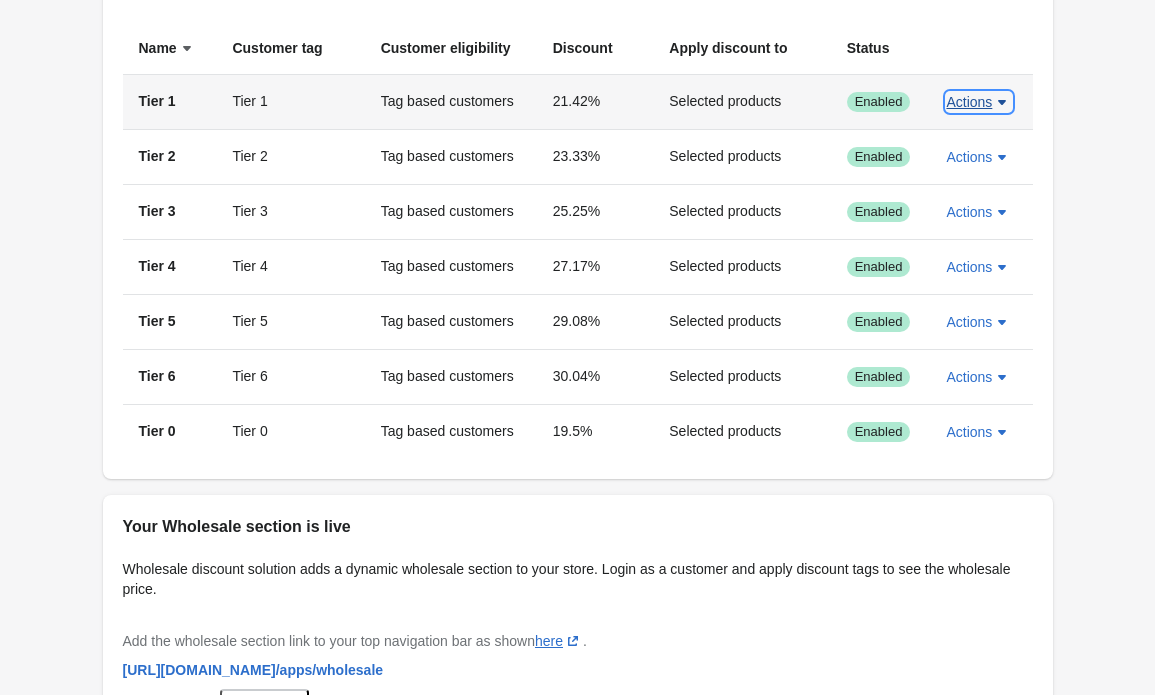 click on "Actions" at bounding box center [969, 102] 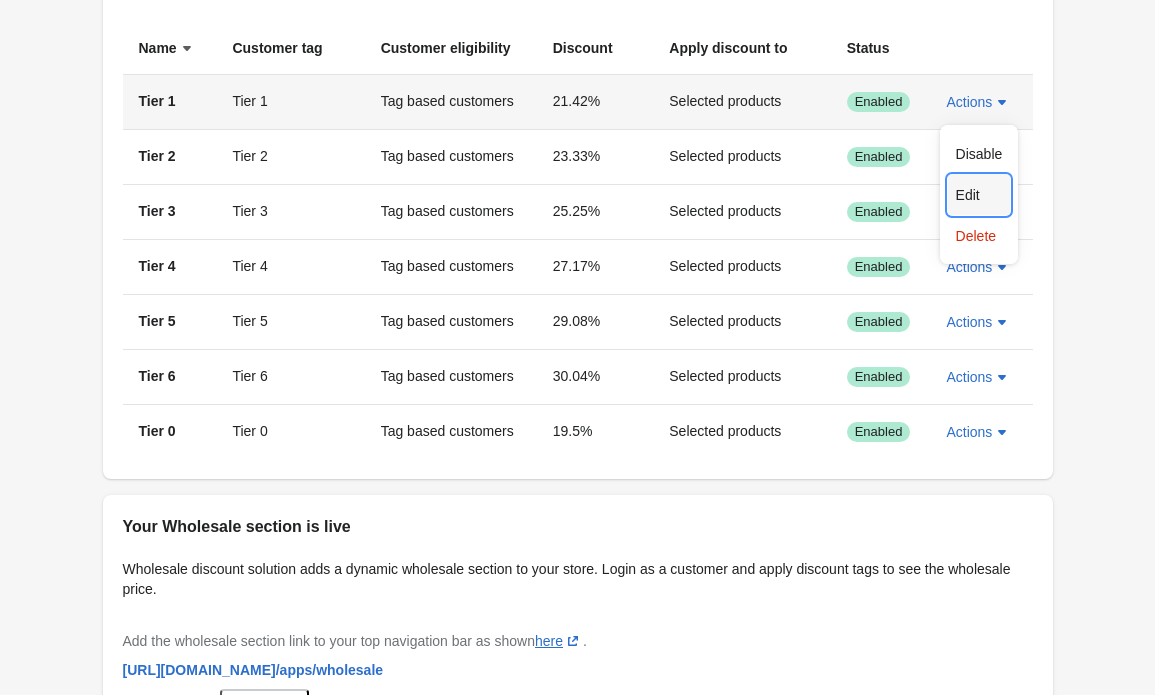 click on "Edit" at bounding box center (979, 195) 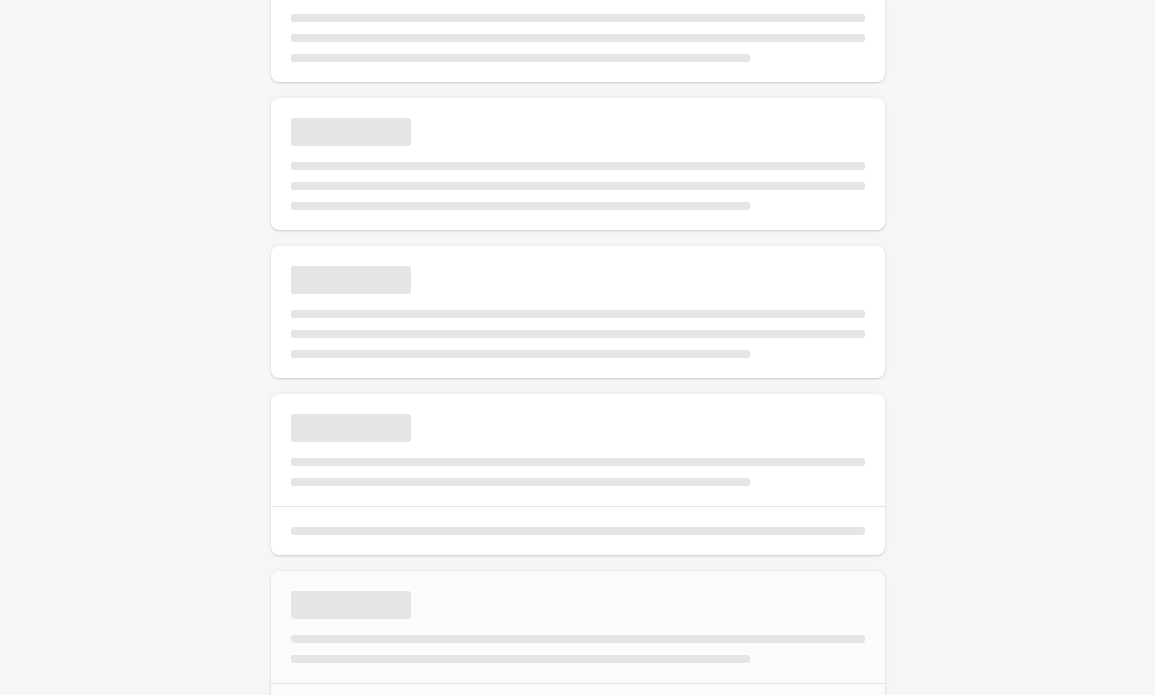 select on "*" 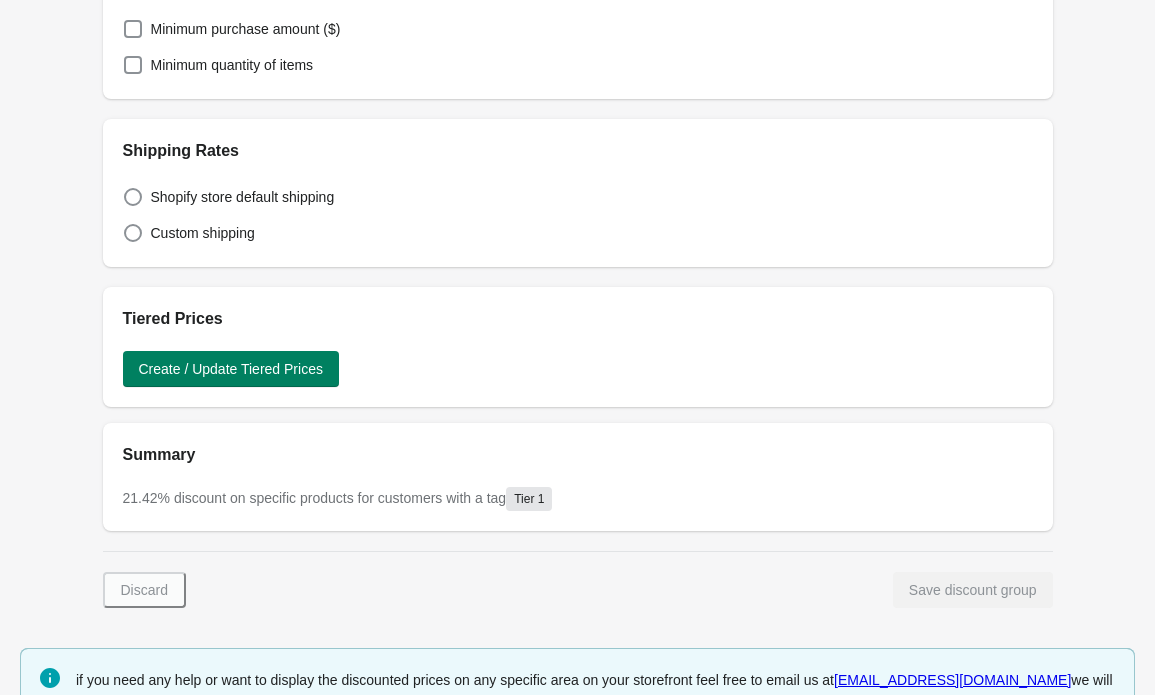 scroll, scrollTop: 1401, scrollLeft: 0, axis: vertical 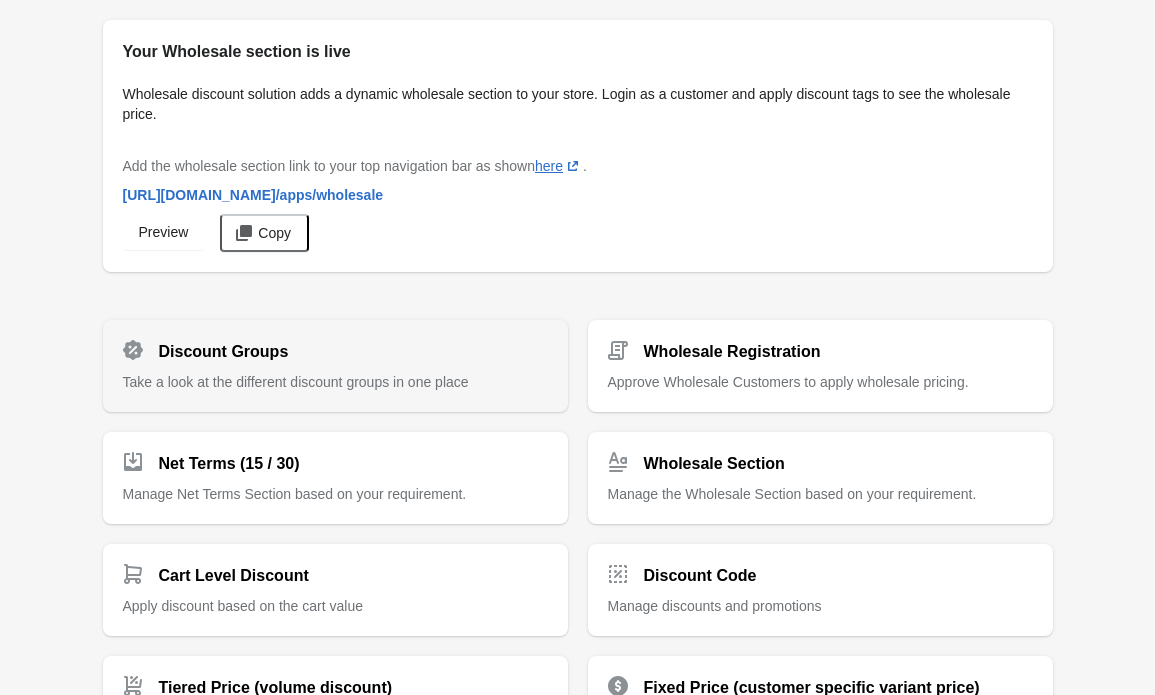 click on "Discount Groups" at bounding box center [327, 344] 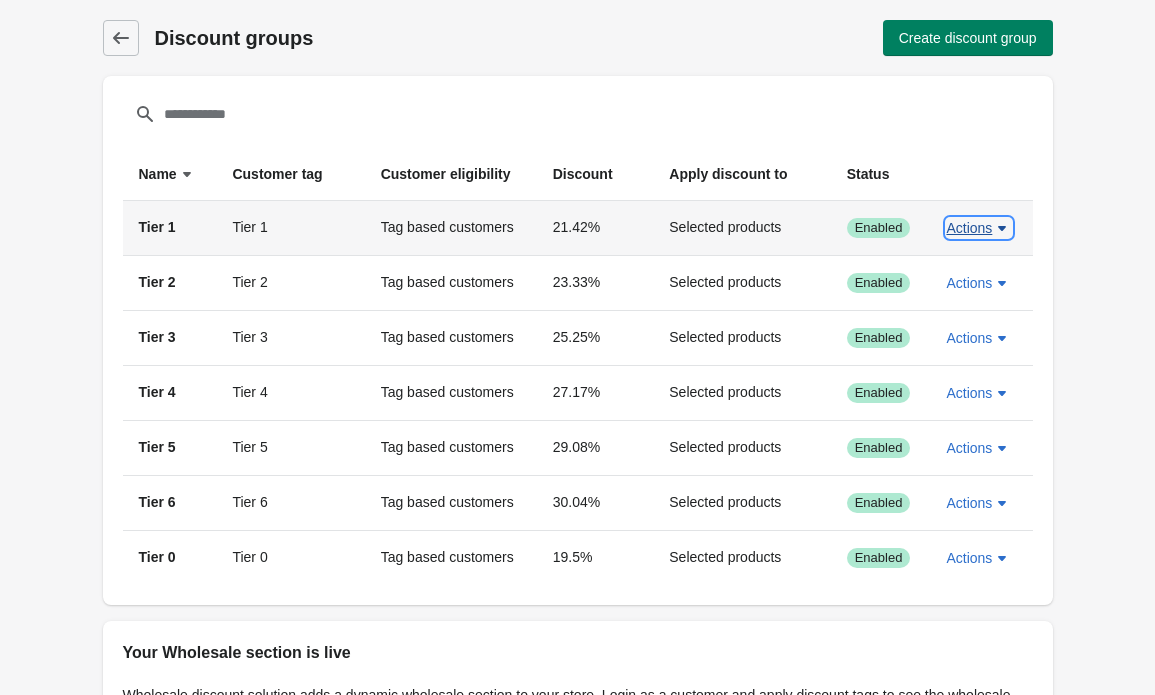 click 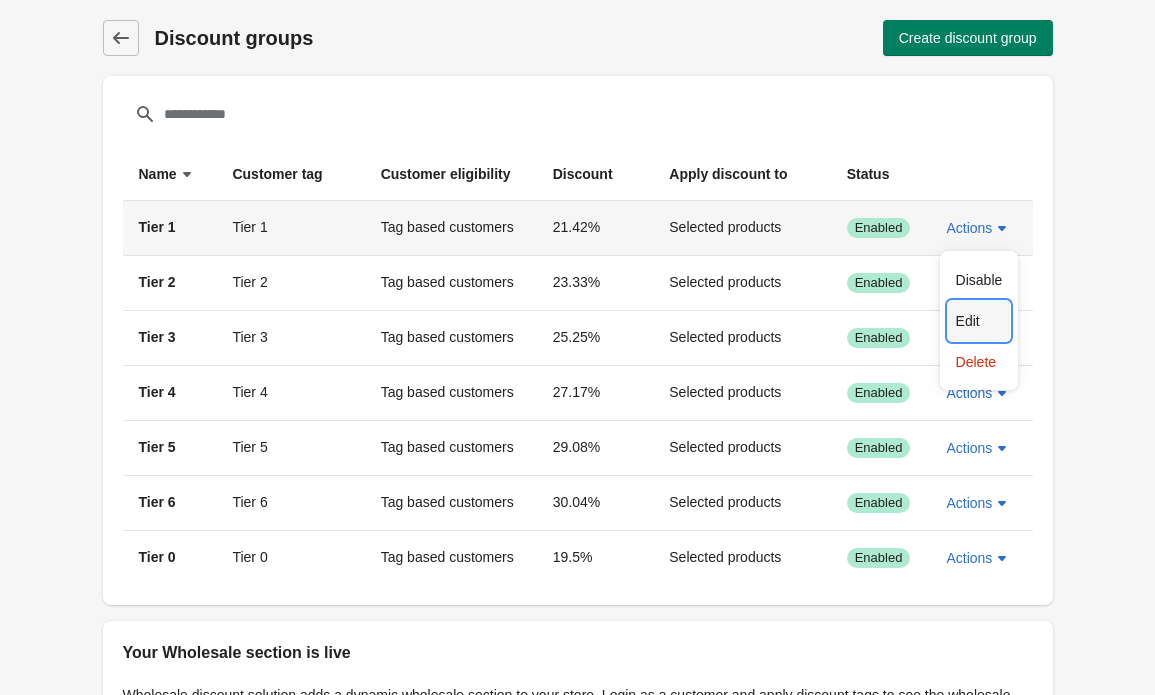 click on "Edit" at bounding box center [979, 321] 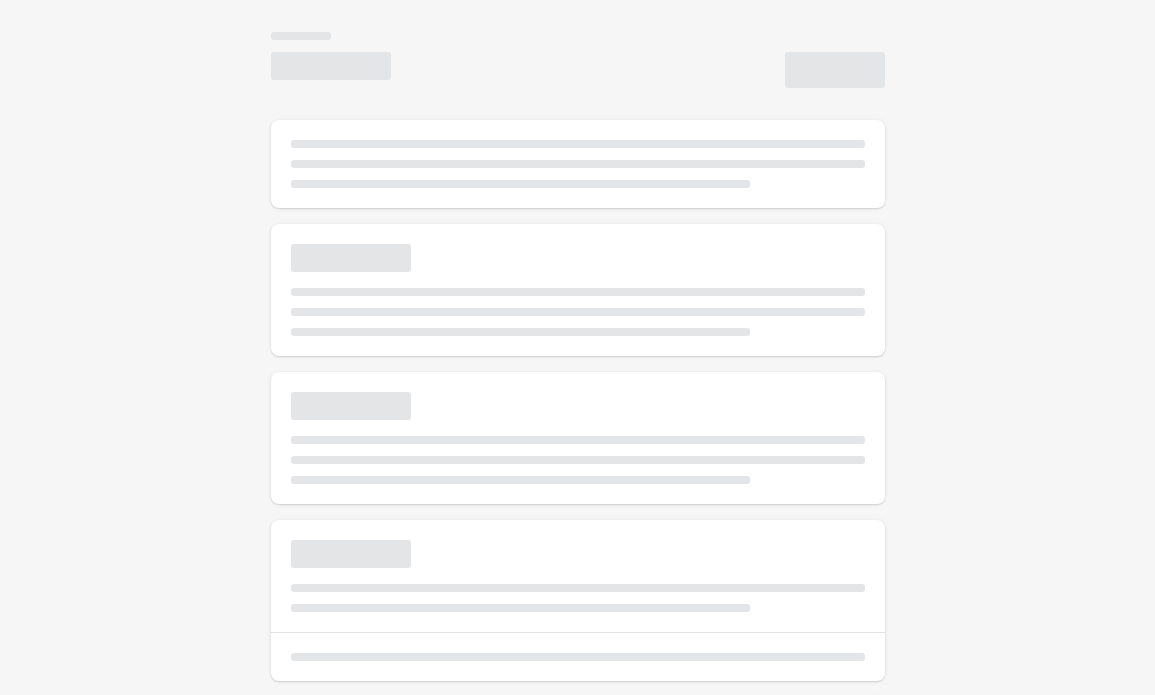select on "*" 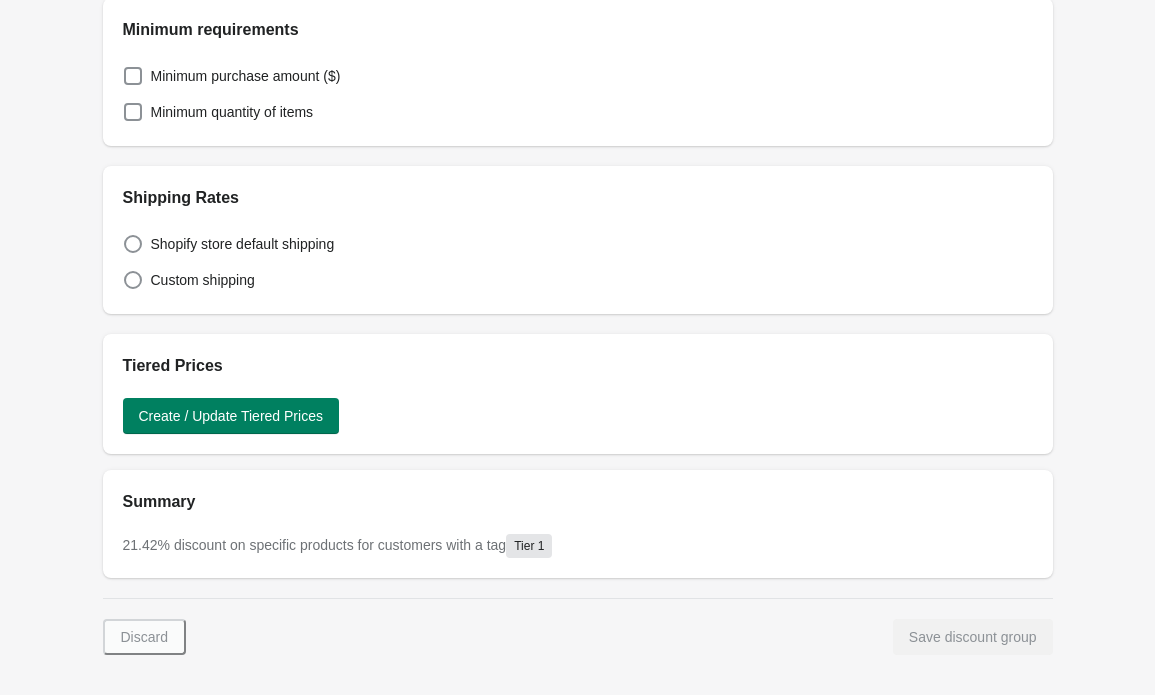 scroll, scrollTop: 1455, scrollLeft: 0, axis: vertical 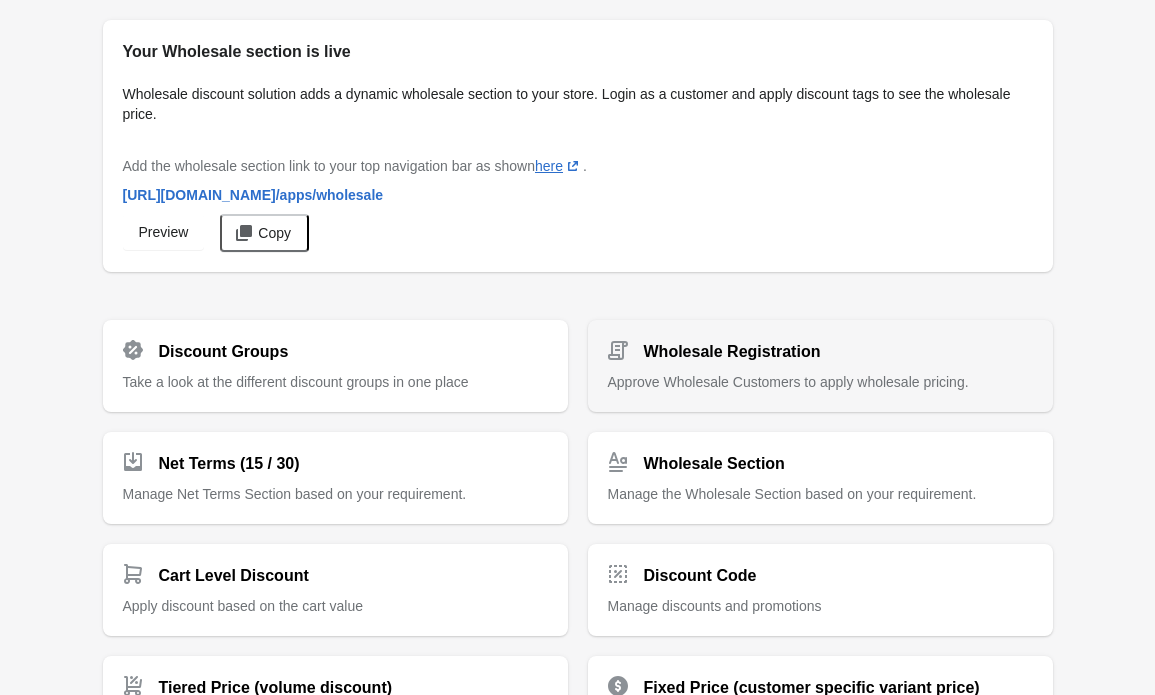 click on "Wholesale Registration" at bounding box center [732, 352] 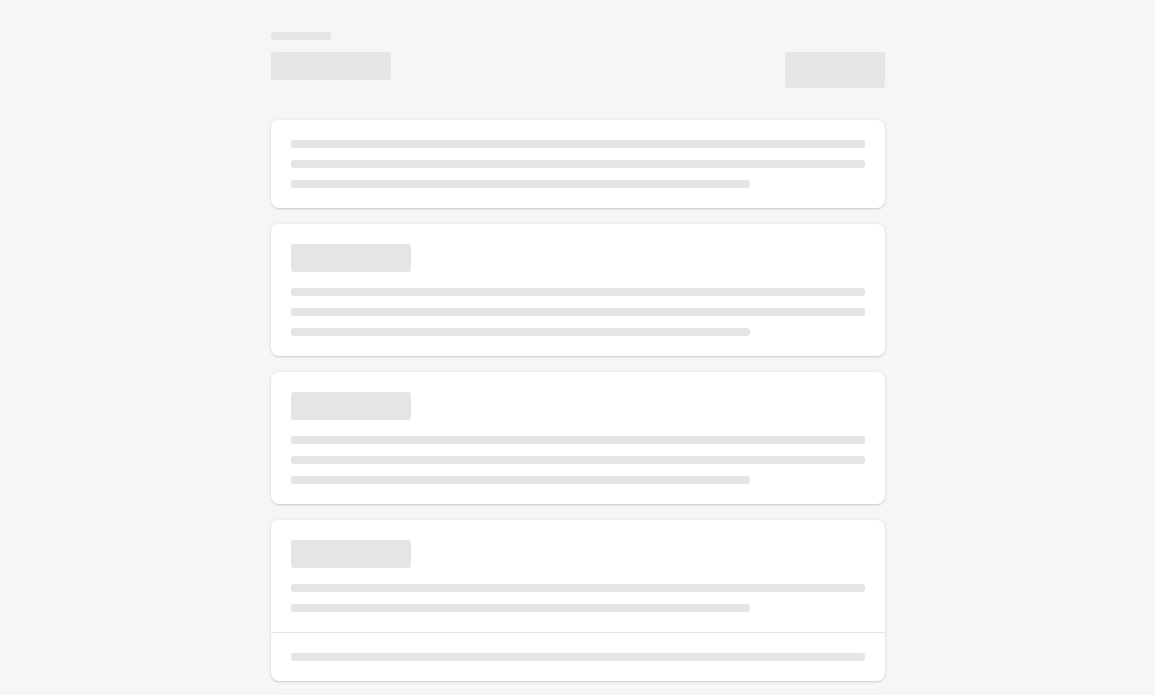 select on "*" 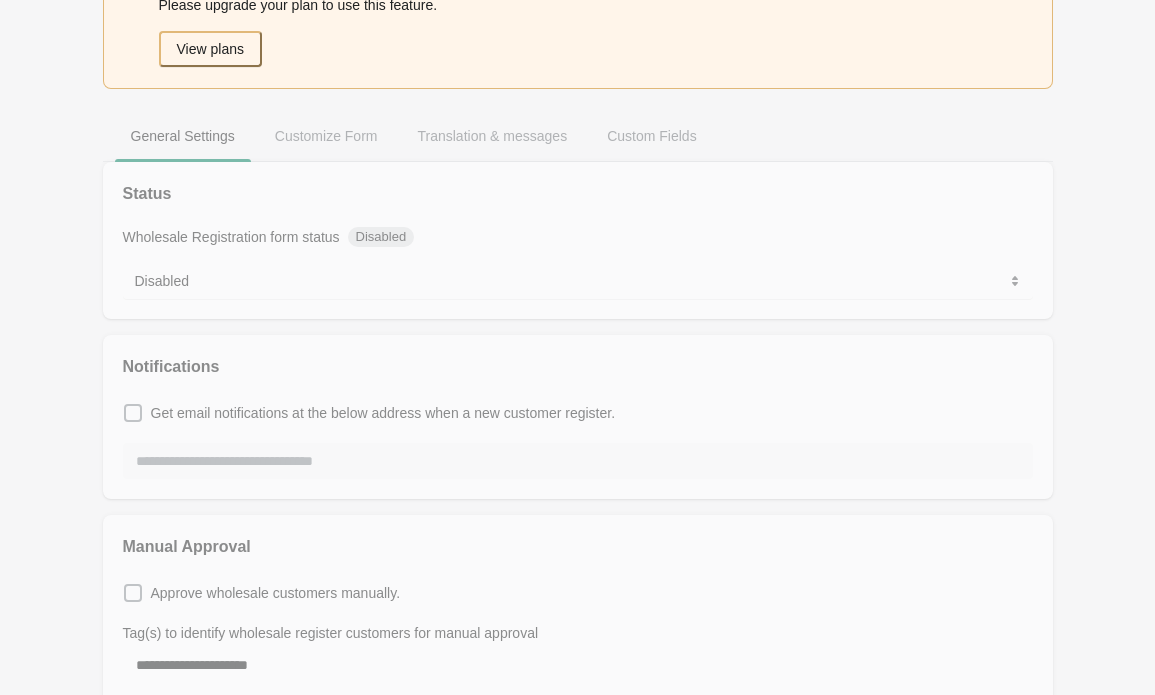 scroll, scrollTop: 0, scrollLeft: 0, axis: both 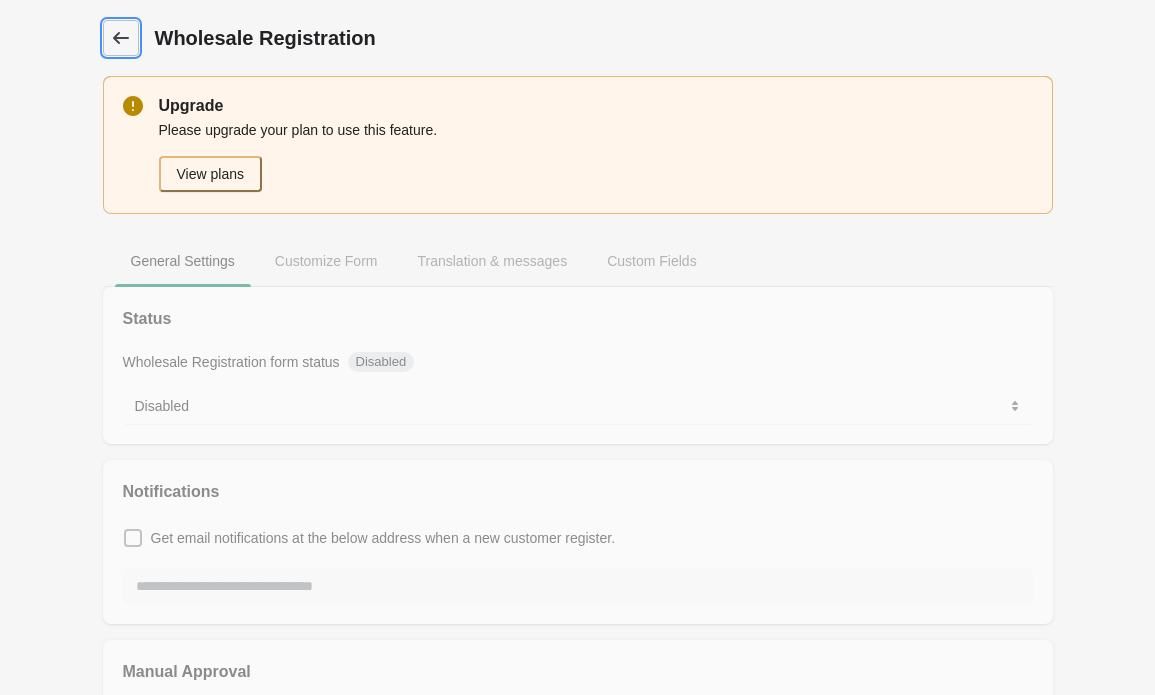 click 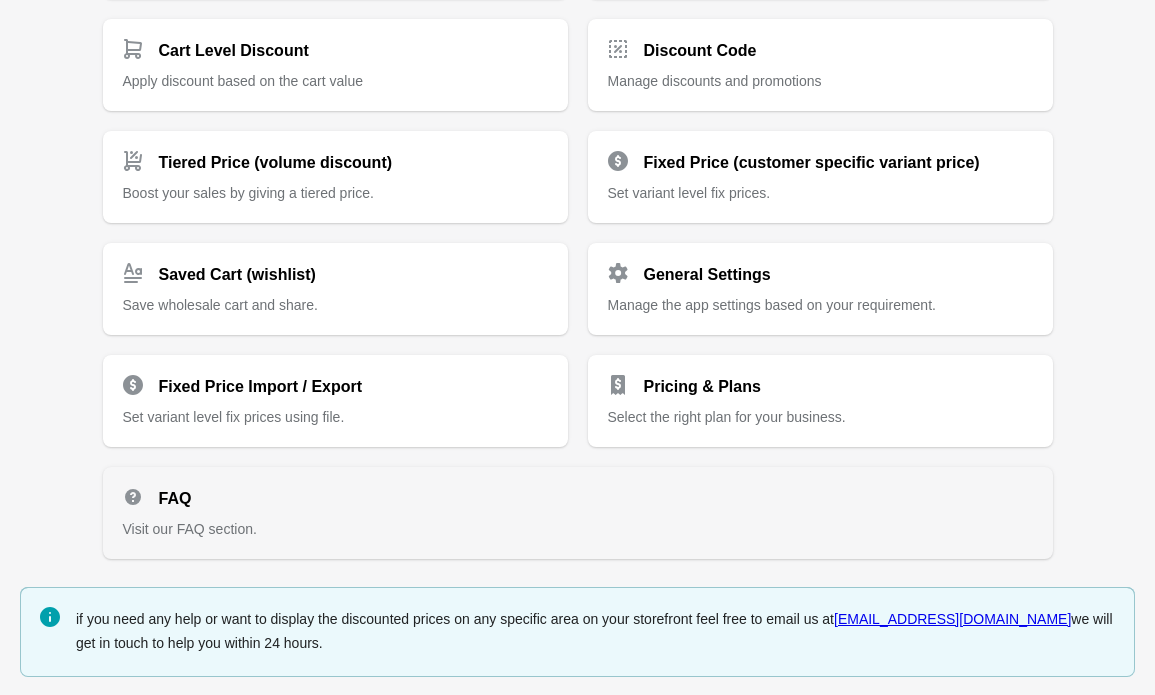scroll, scrollTop: 518, scrollLeft: 0, axis: vertical 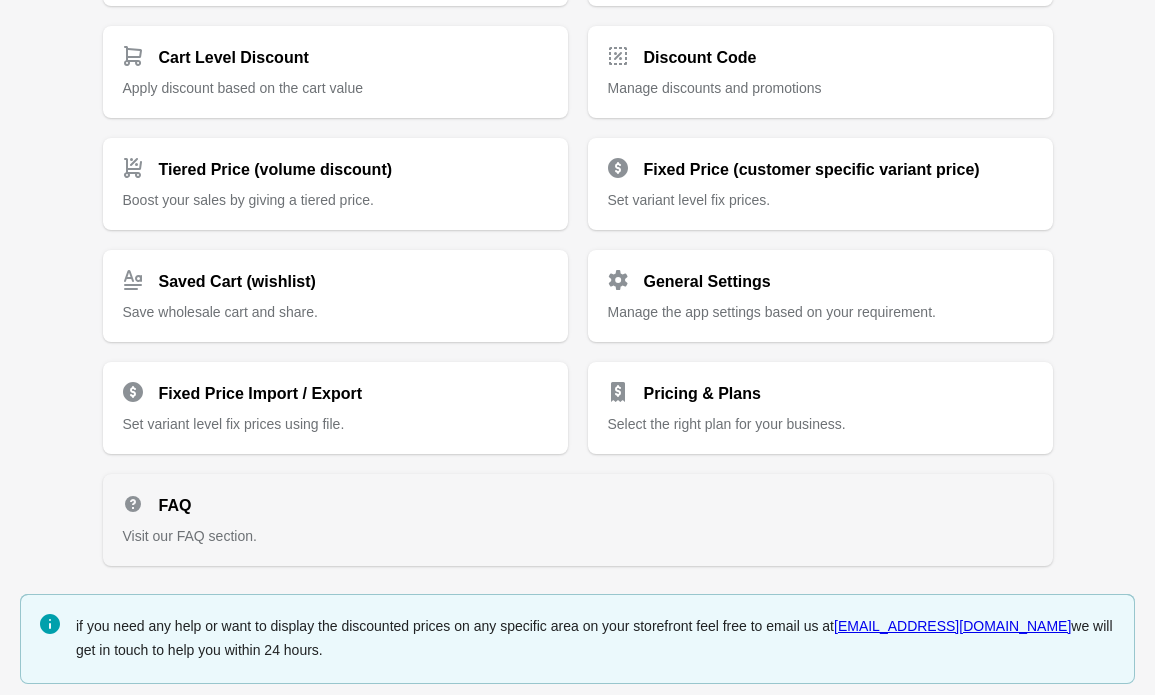 click on "FAQ" at bounding box center (570, 498) 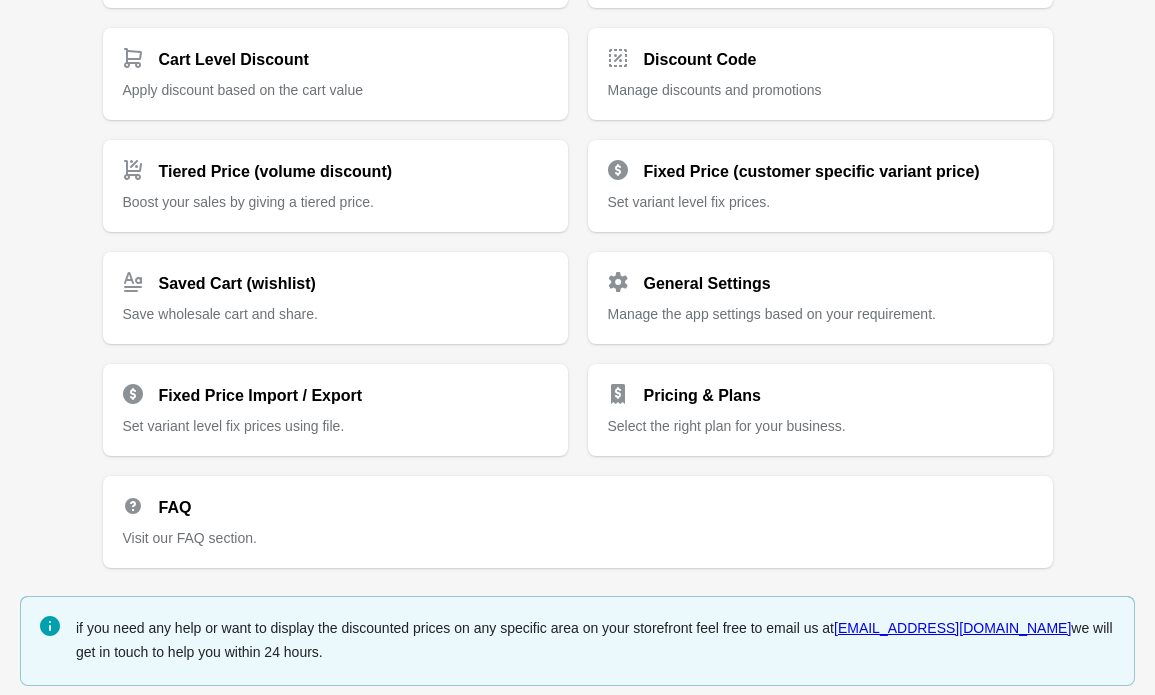 drag, startPoint x: 728, startPoint y: 191, endPoint x: 943, endPoint y: 240, distance: 220.51303 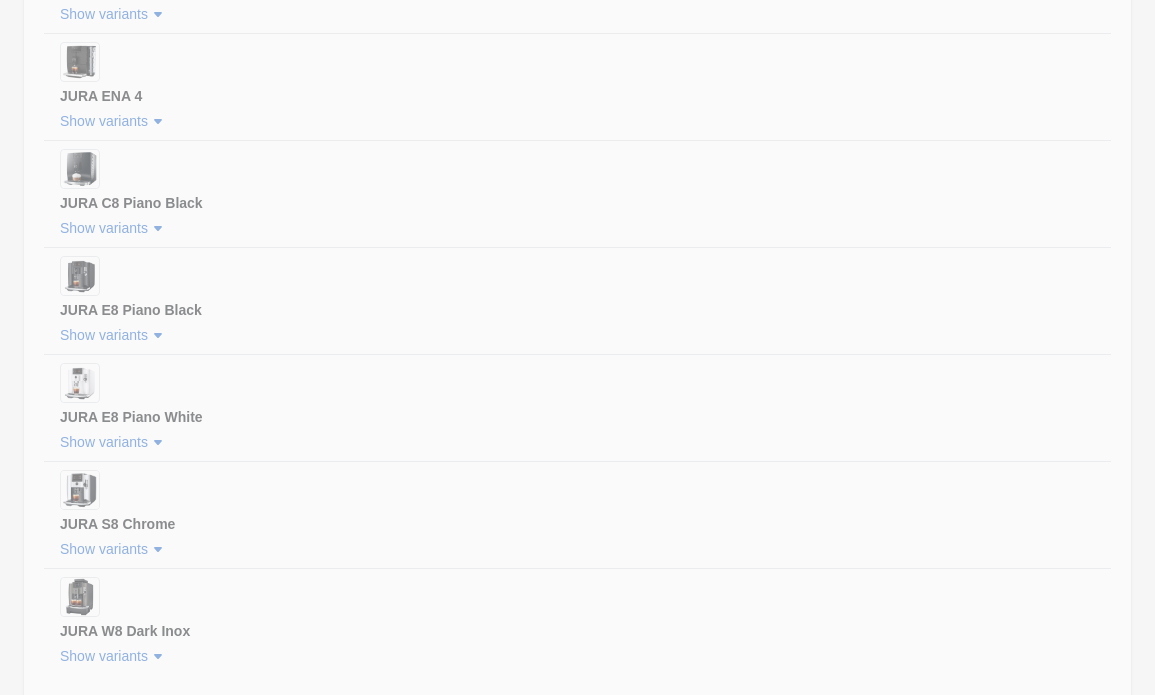 scroll, scrollTop: 2964, scrollLeft: 0, axis: vertical 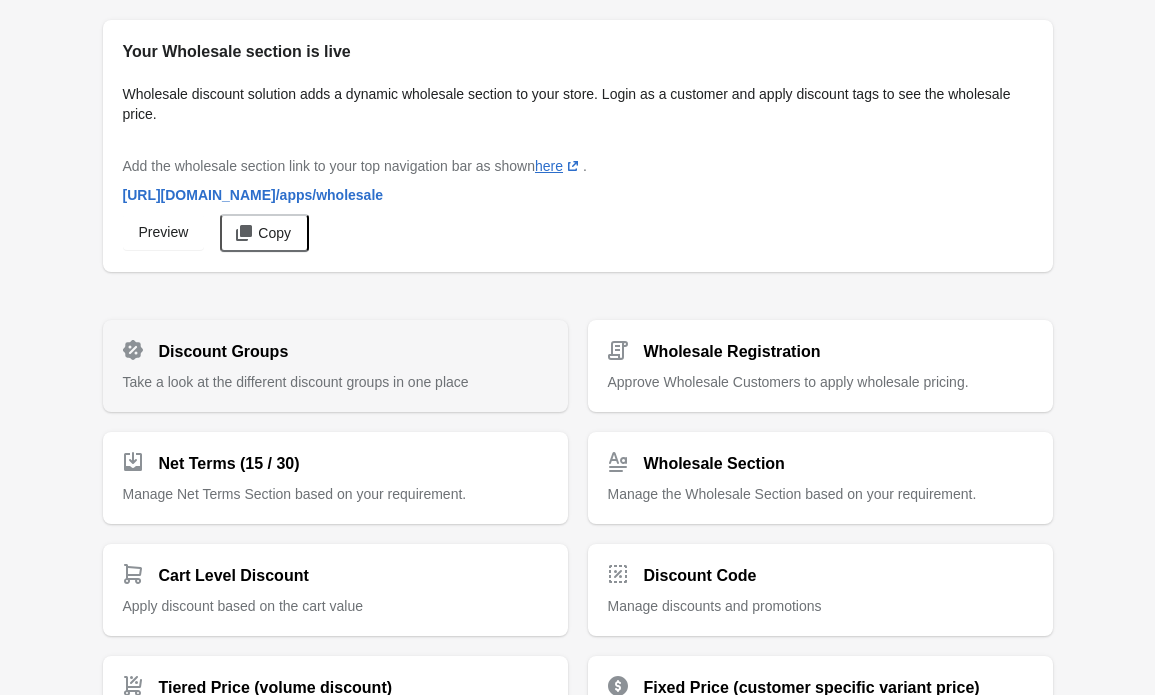 click on "Discount Groups" at bounding box center [327, 344] 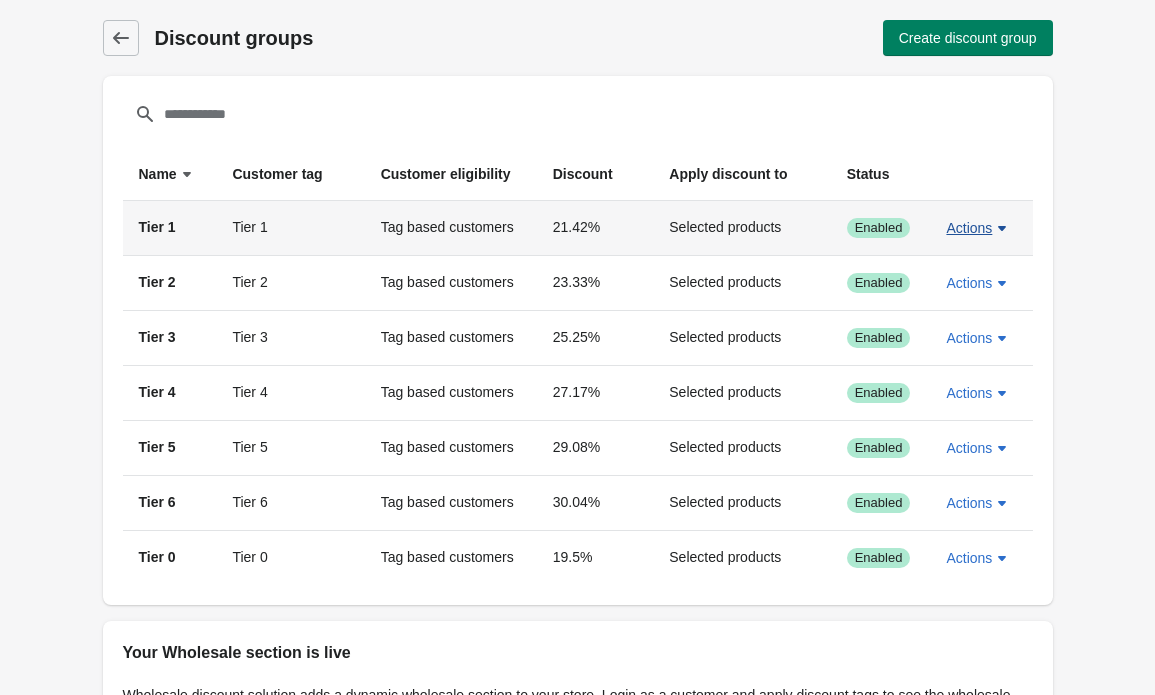 click 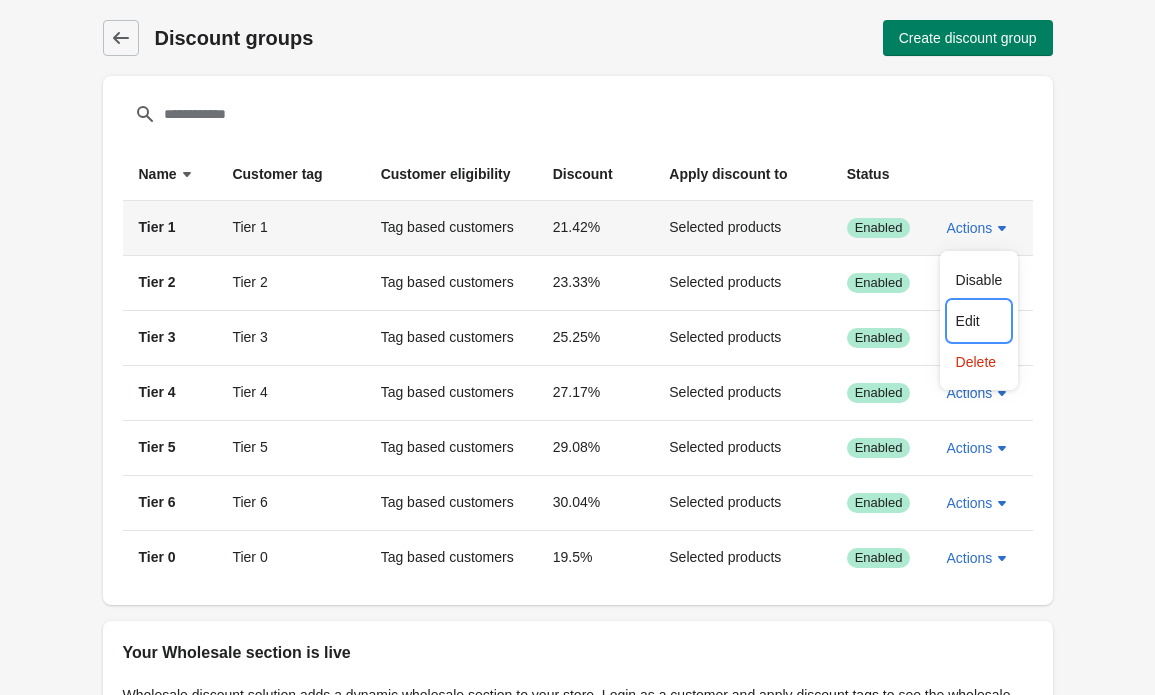 click on "Edit" at bounding box center [979, 321] 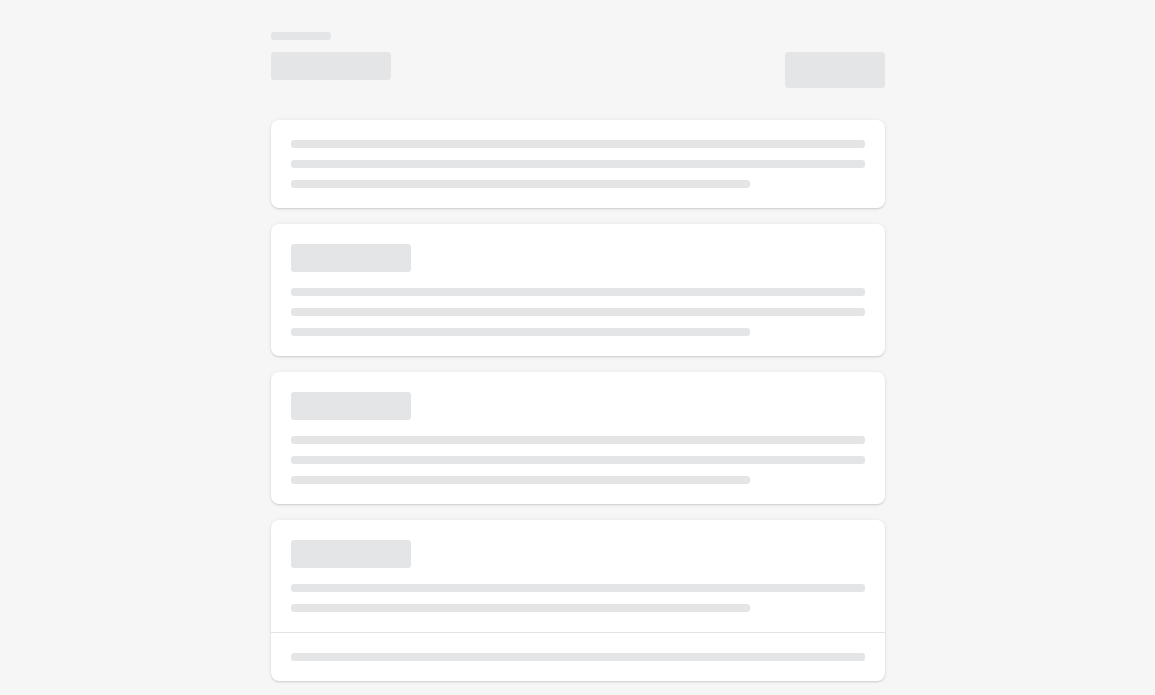 select on "*" 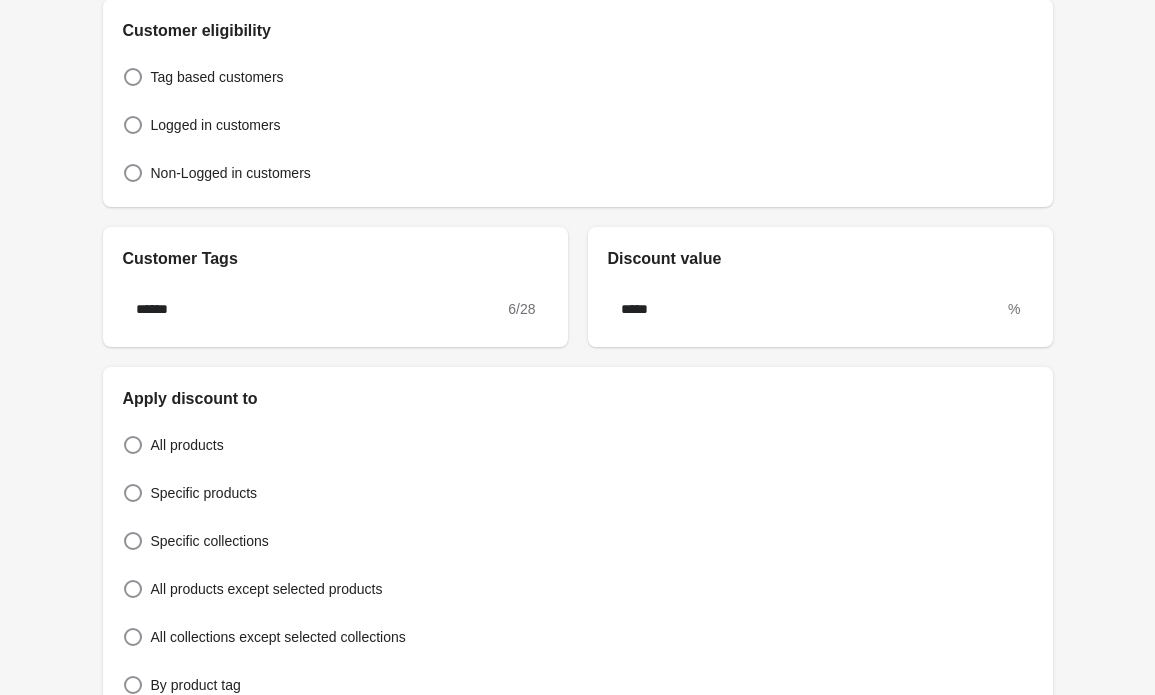 scroll, scrollTop: 314, scrollLeft: 0, axis: vertical 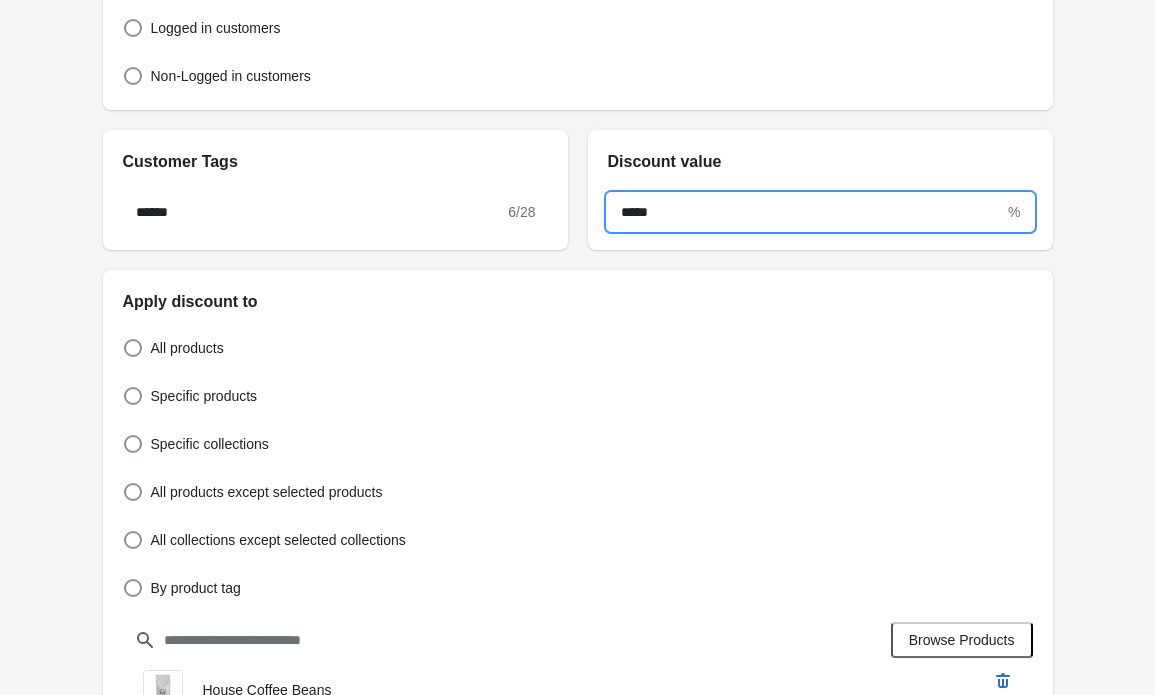 click on "*****" at bounding box center [806, 212] 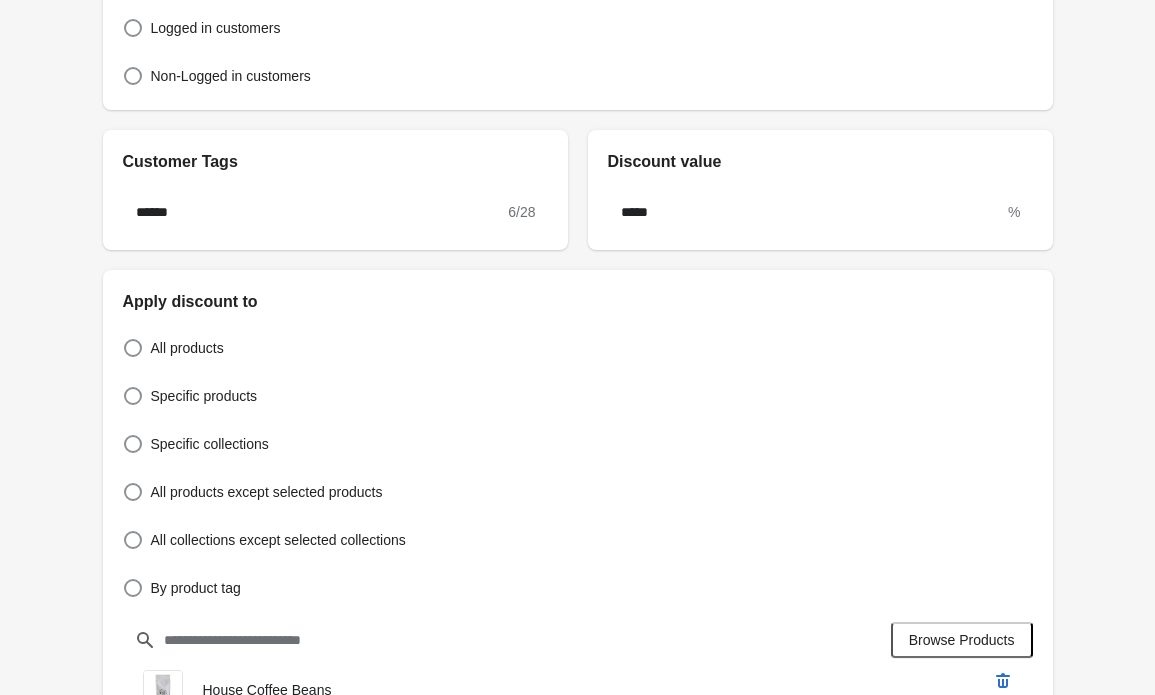 click on "Customer Tags" at bounding box center [335, 162] 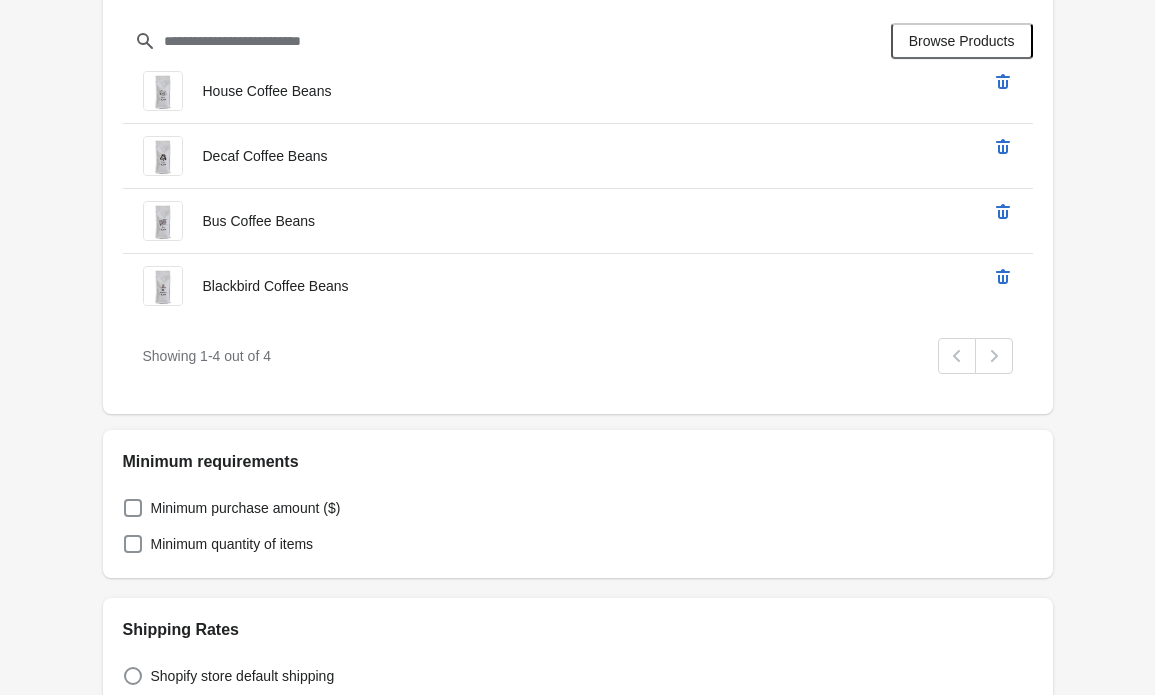 scroll, scrollTop: 749, scrollLeft: 0, axis: vertical 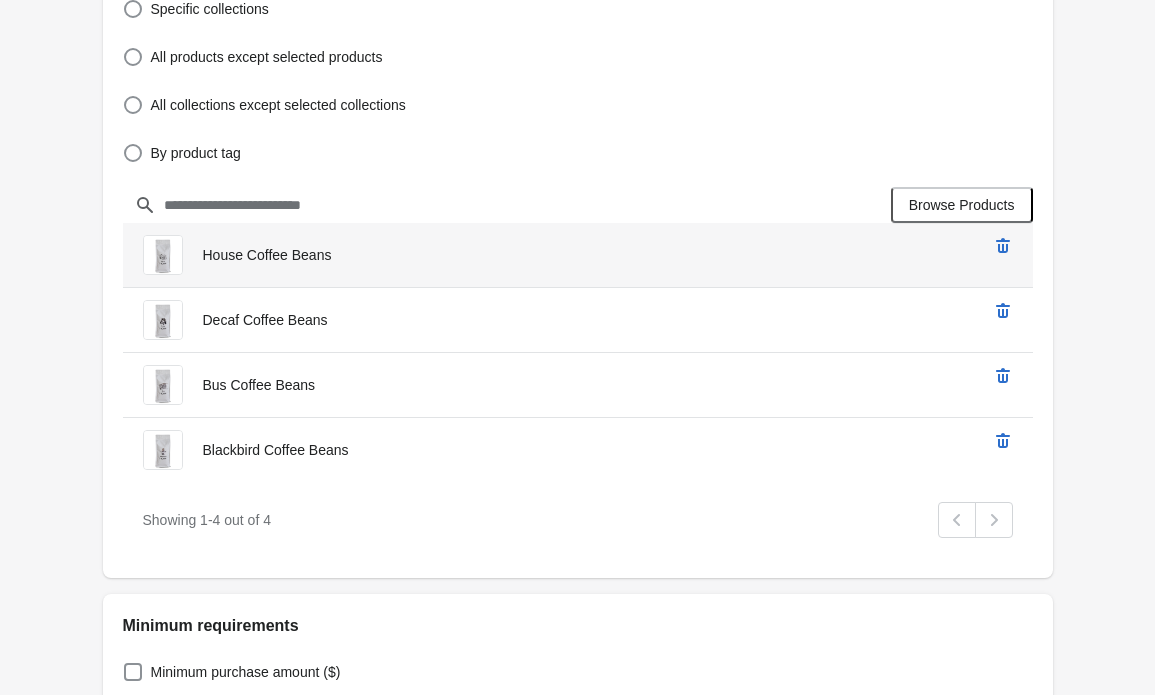 click on "House Coffee Beans" at bounding box center (267, 255) 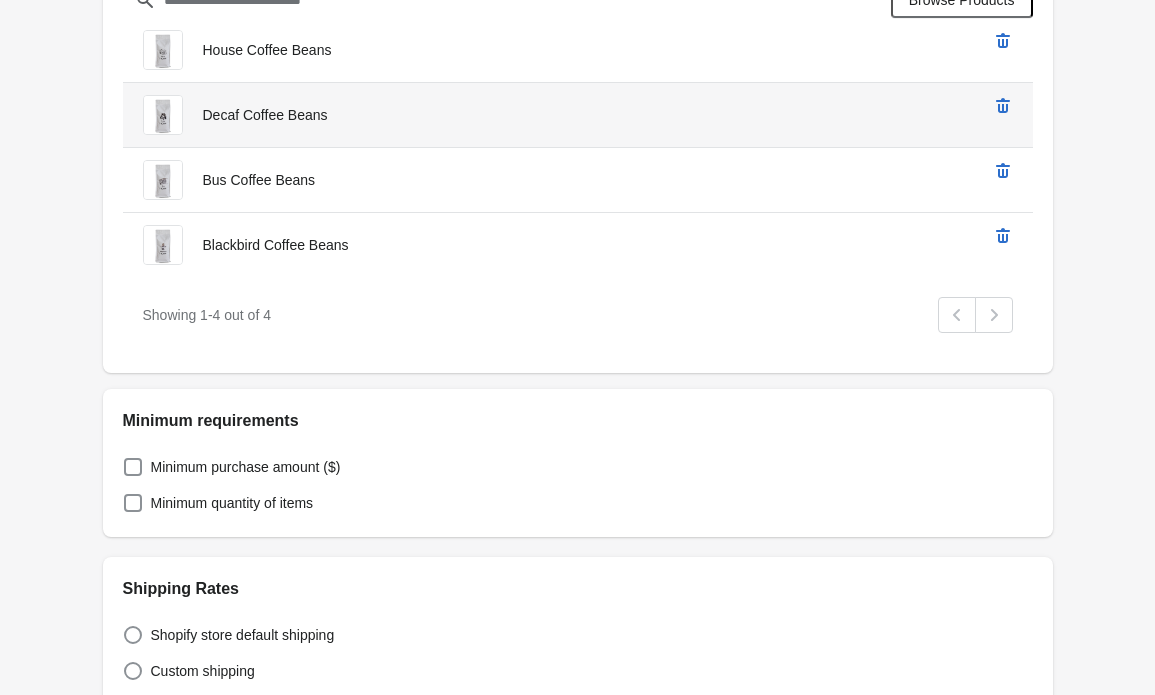 scroll, scrollTop: 0, scrollLeft: 0, axis: both 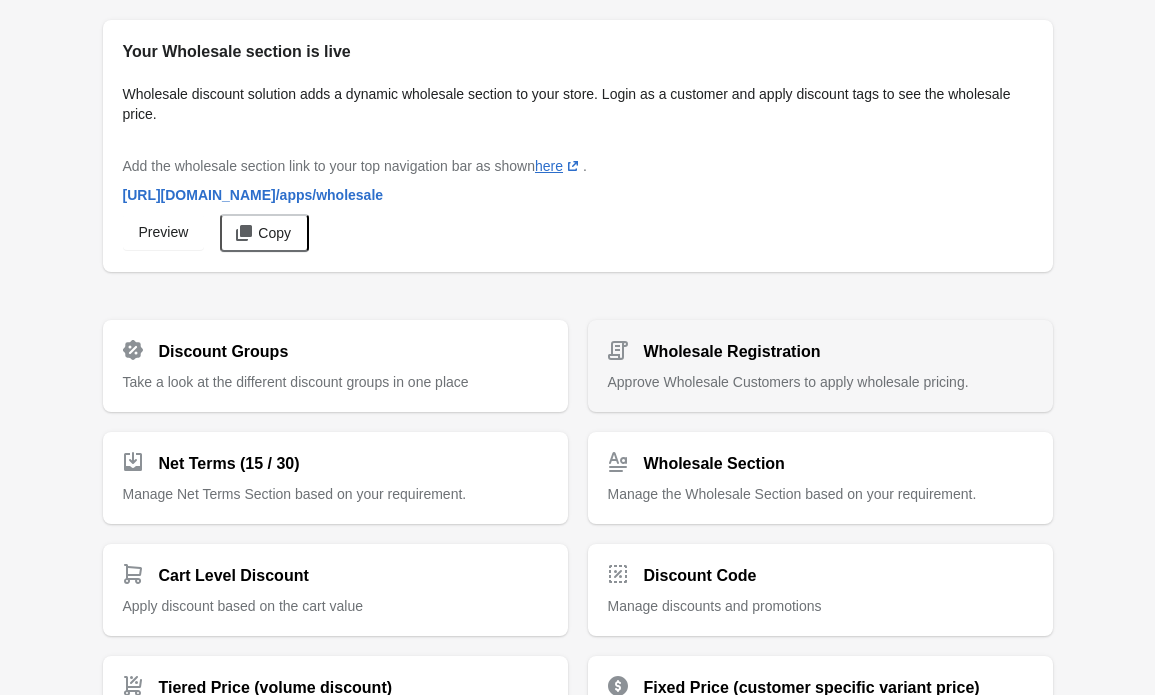 click on "Wholesale Registration" at bounding box center [732, 352] 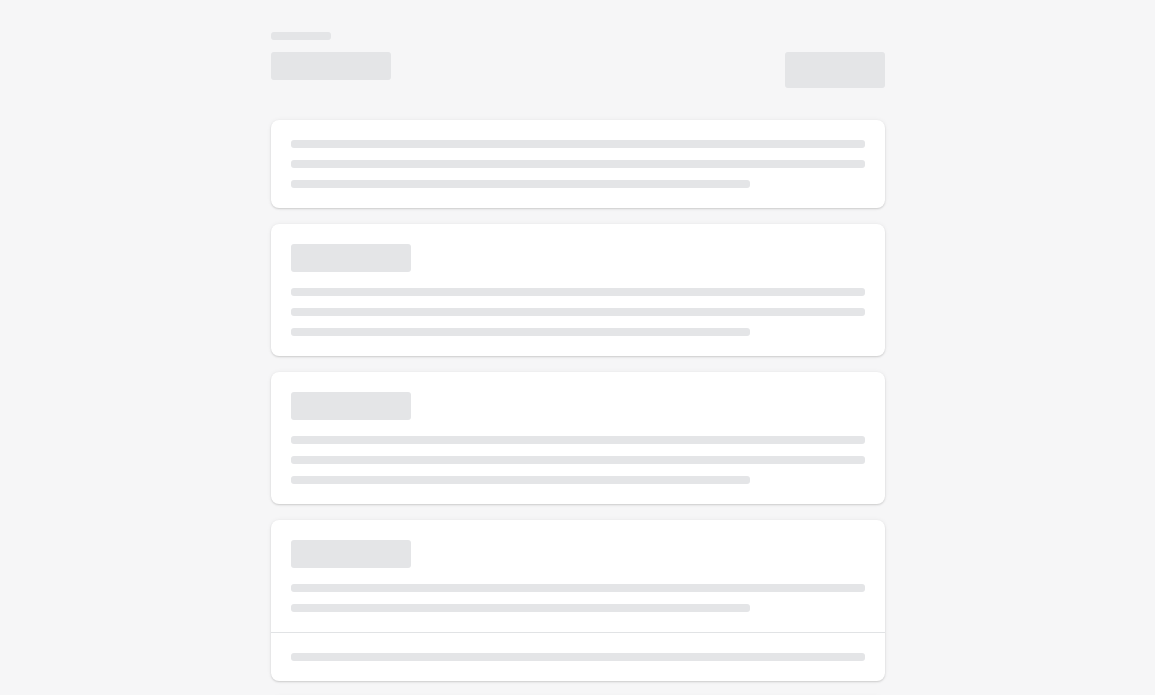 select on "*" 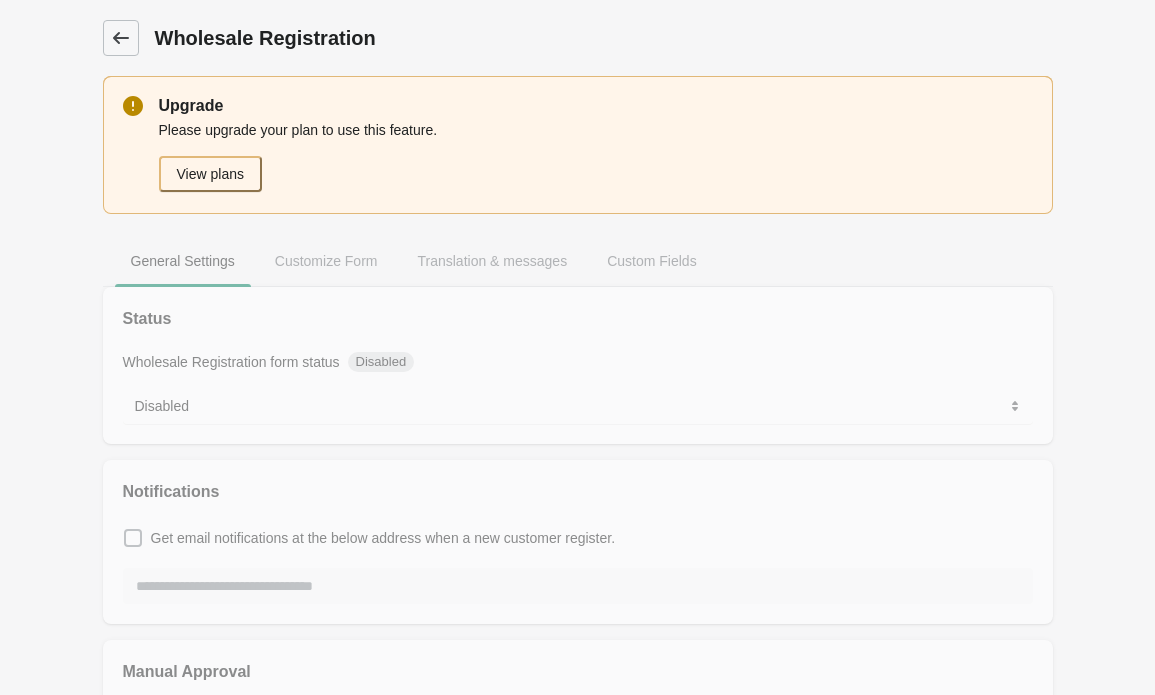 click 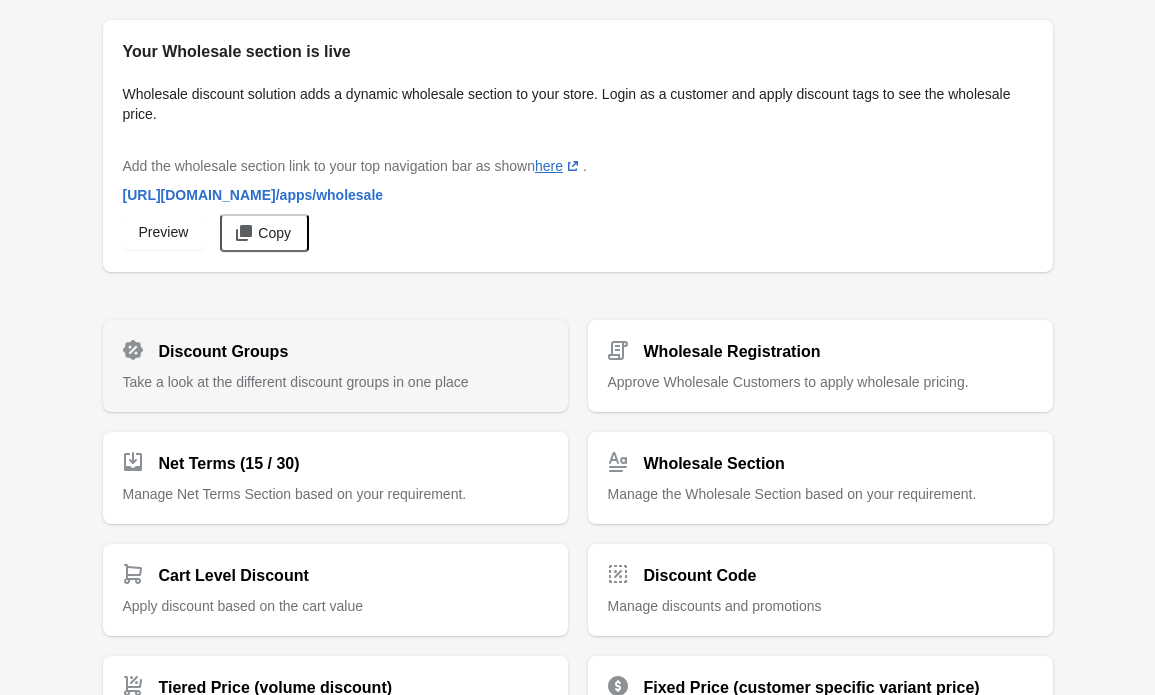 click on "Take a look at the different discount groups in one place" at bounding box center (296, 382) 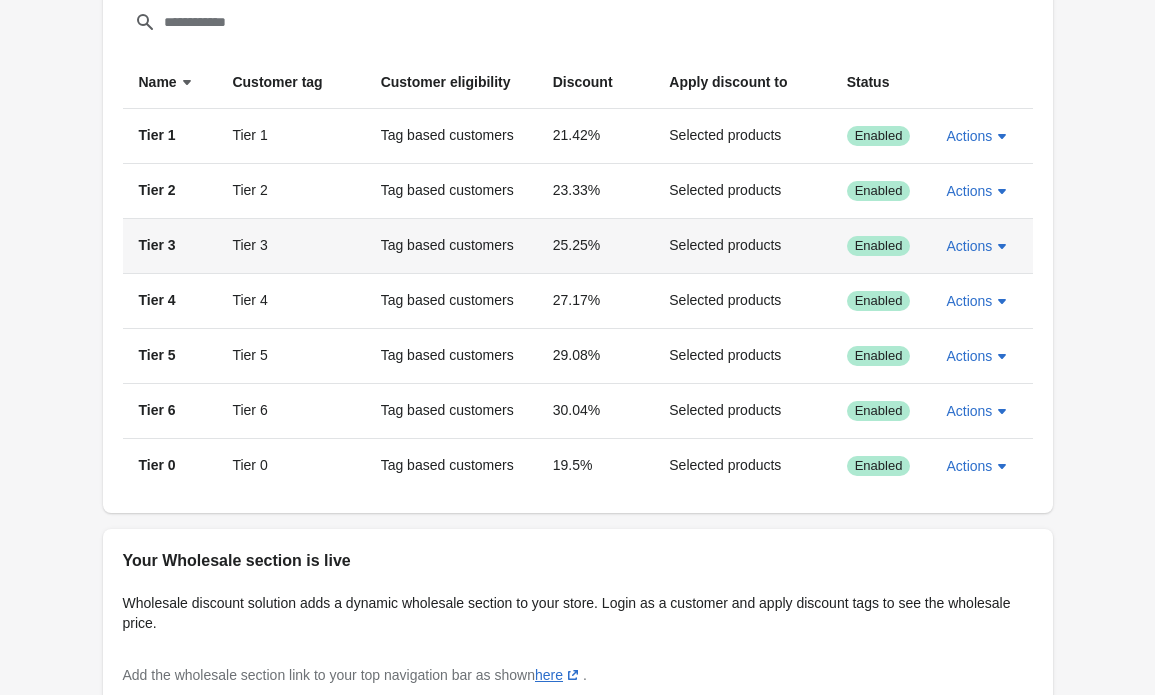 scroll, scrollTop: 0, scrollLeft: 0, axis: both 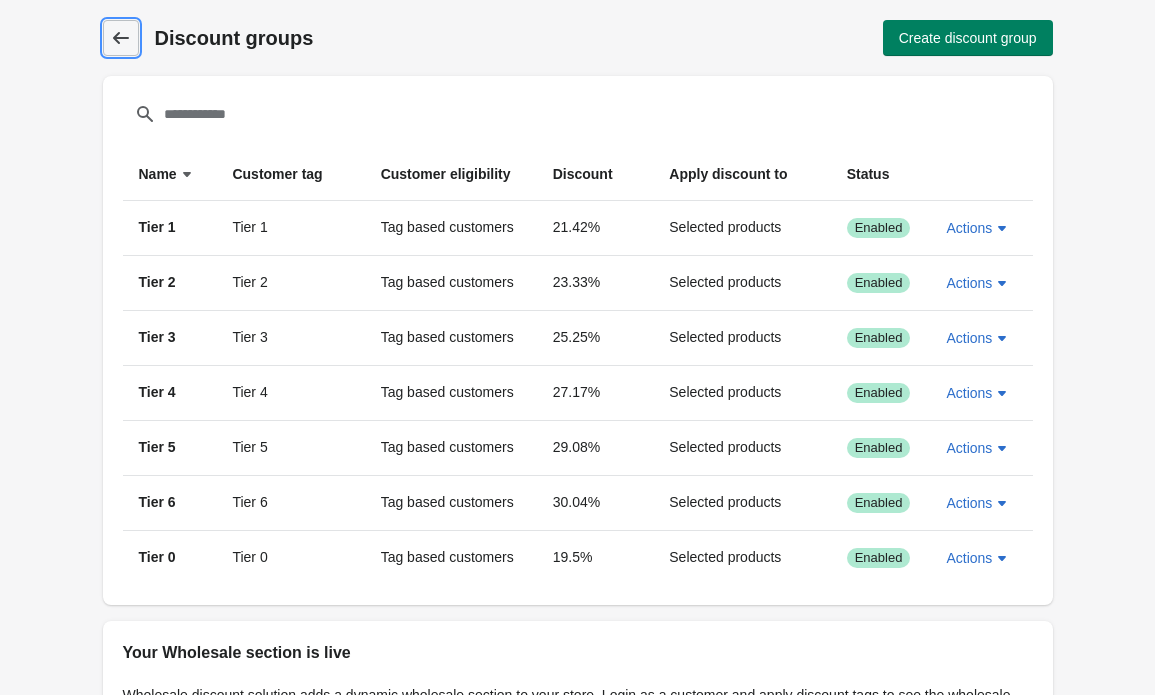 click 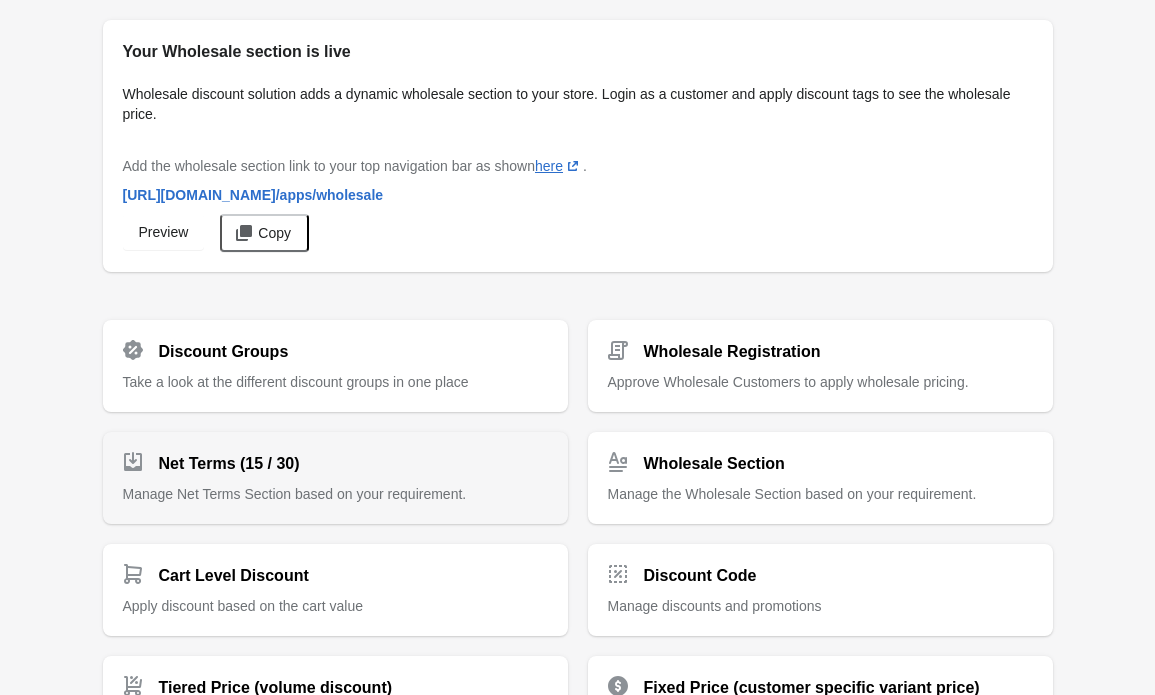 click on "Net Terms (15 / 30)" at bounding box center (327, 456) 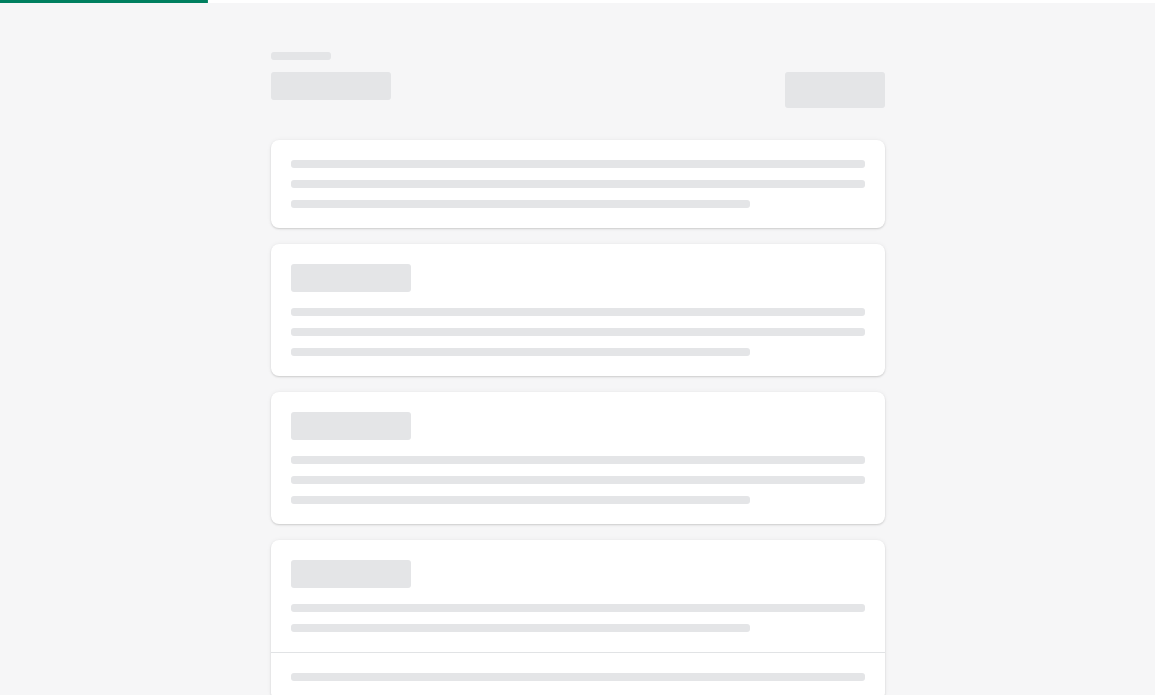 select on "*" 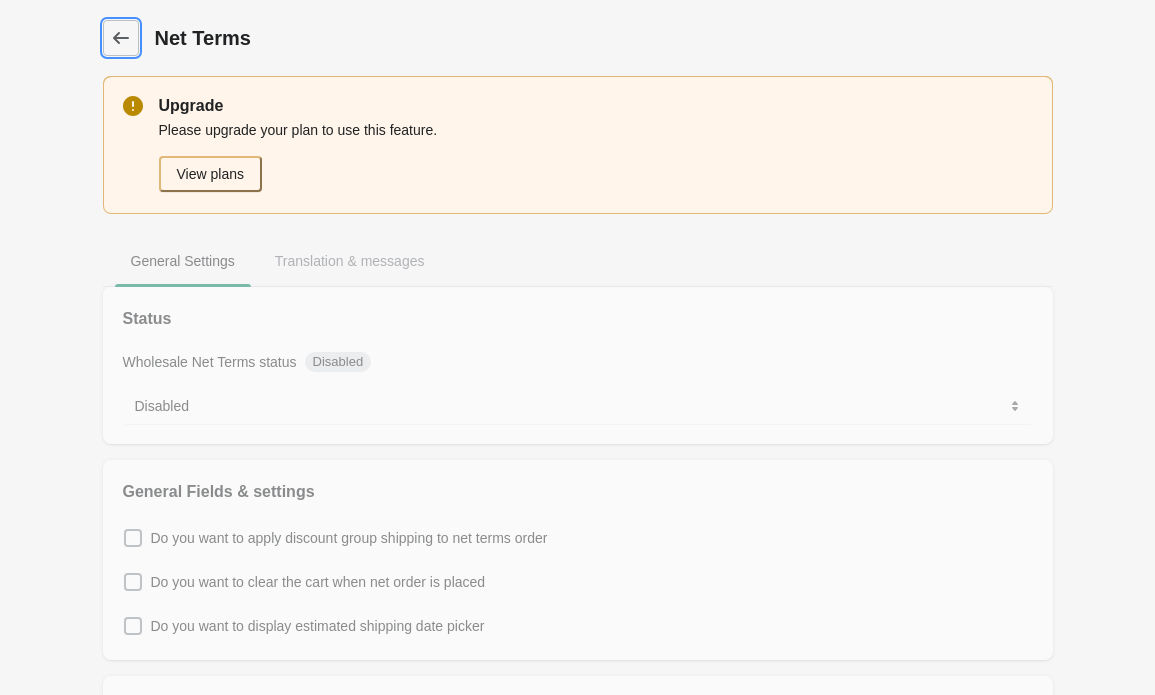 drag, startPoint x: 113, startPoint y: 39, endPoint x: 132, endPoint y: 45, distance: 19.924858 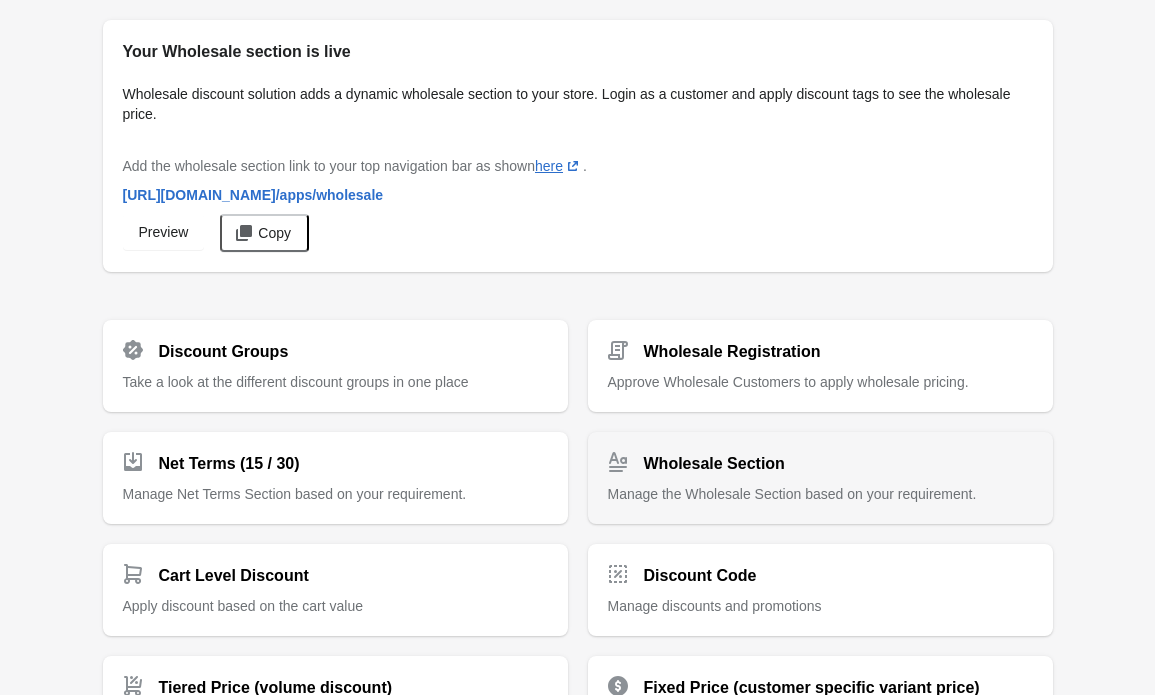 click on "Wholesale Section" at bounding box center (714, 464) 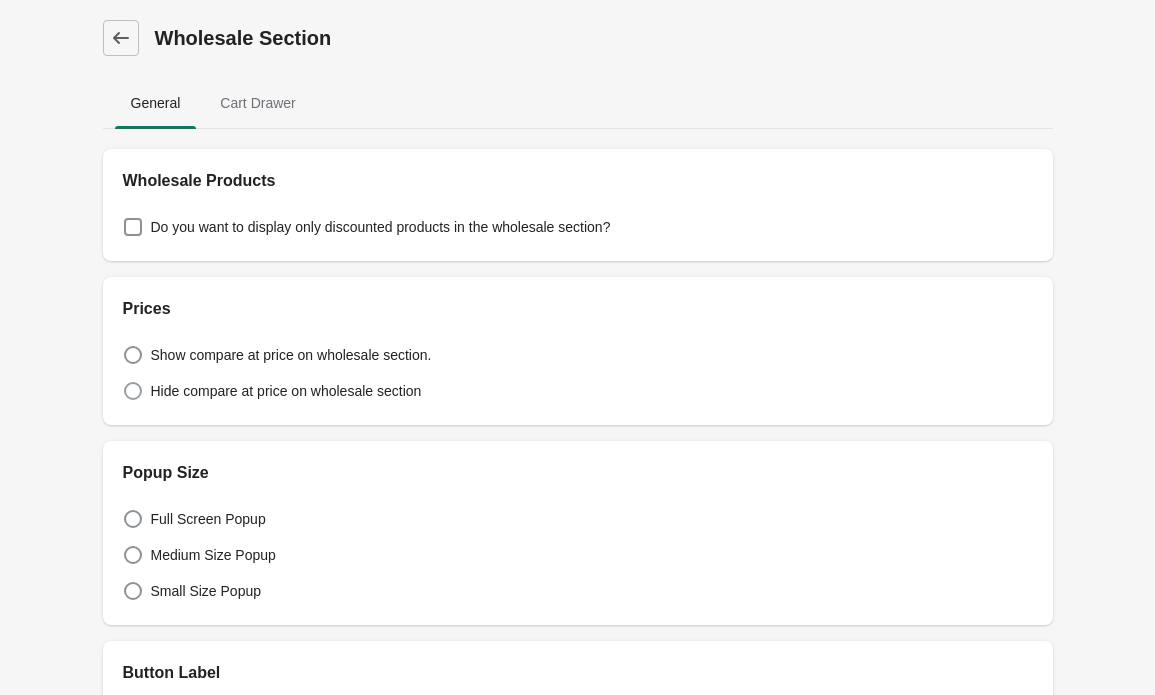click at bounding box center [133, 391] 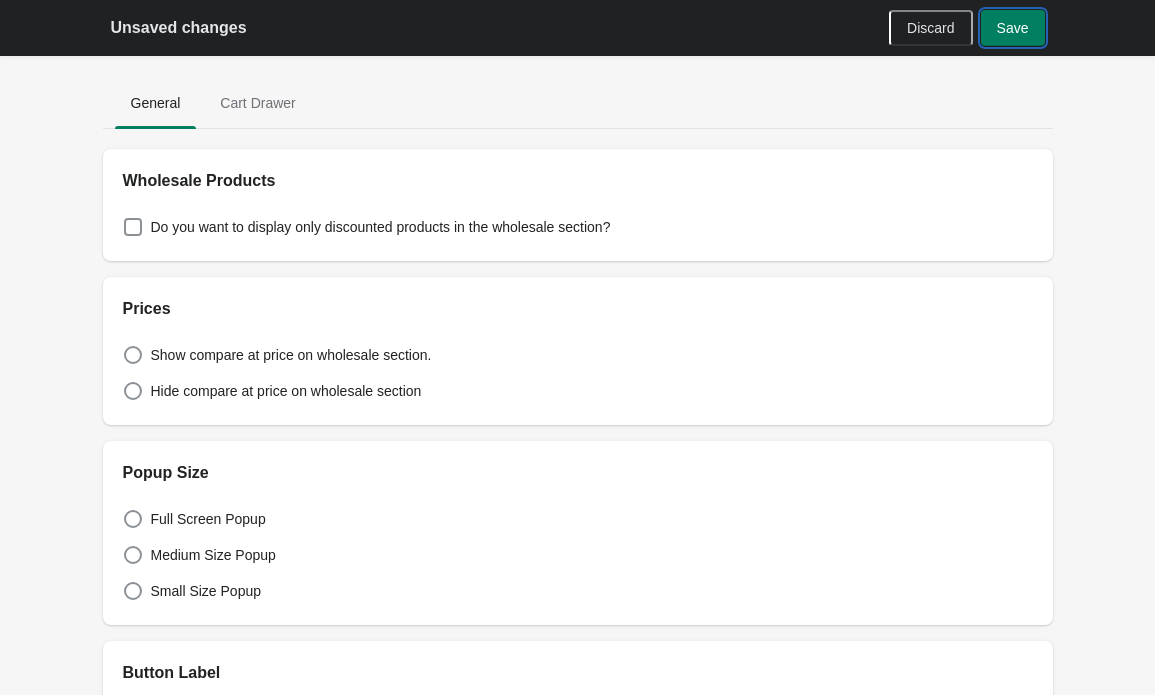 click on "Save" at bounding box center (1013, 28) 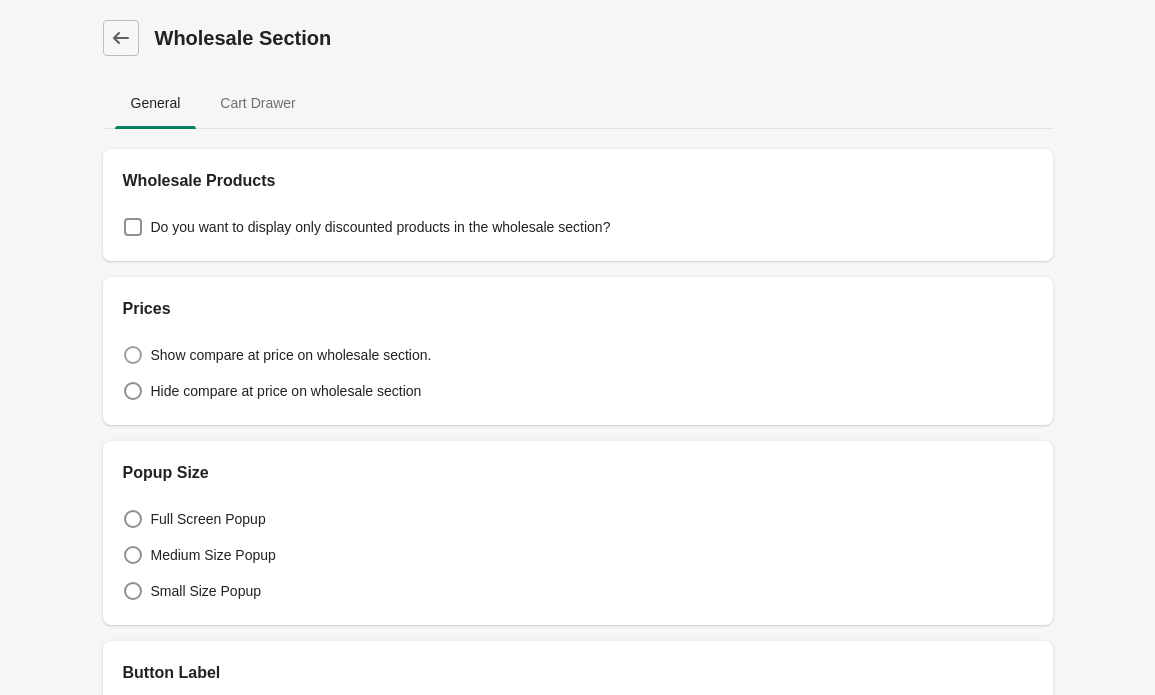 click at bounding box center (133, 355) 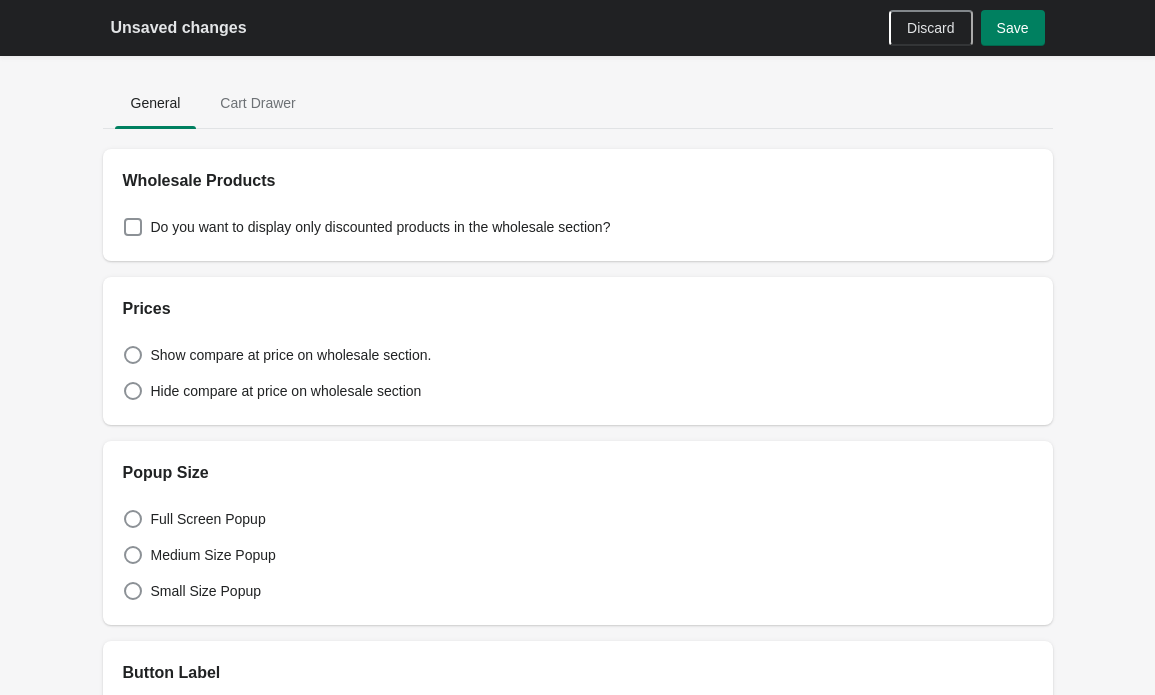 click on "Save" at bounding box center (1013, 28) 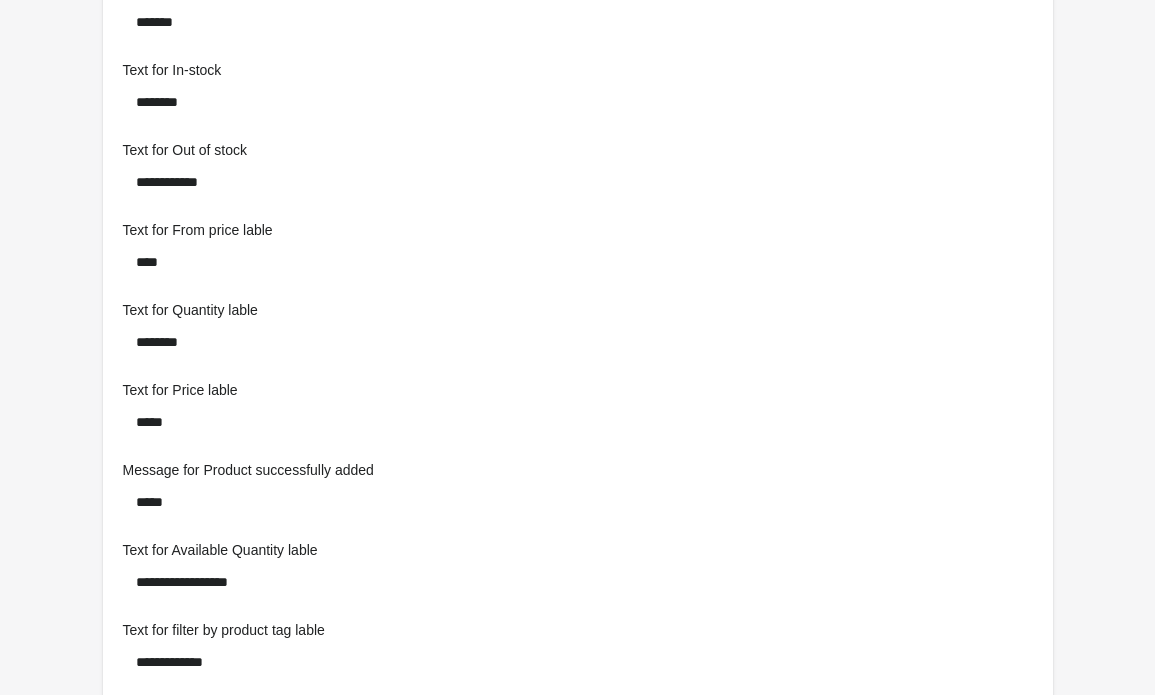 scroll, scrollTop: 1965, scrollLeft: 0, axis: vertical 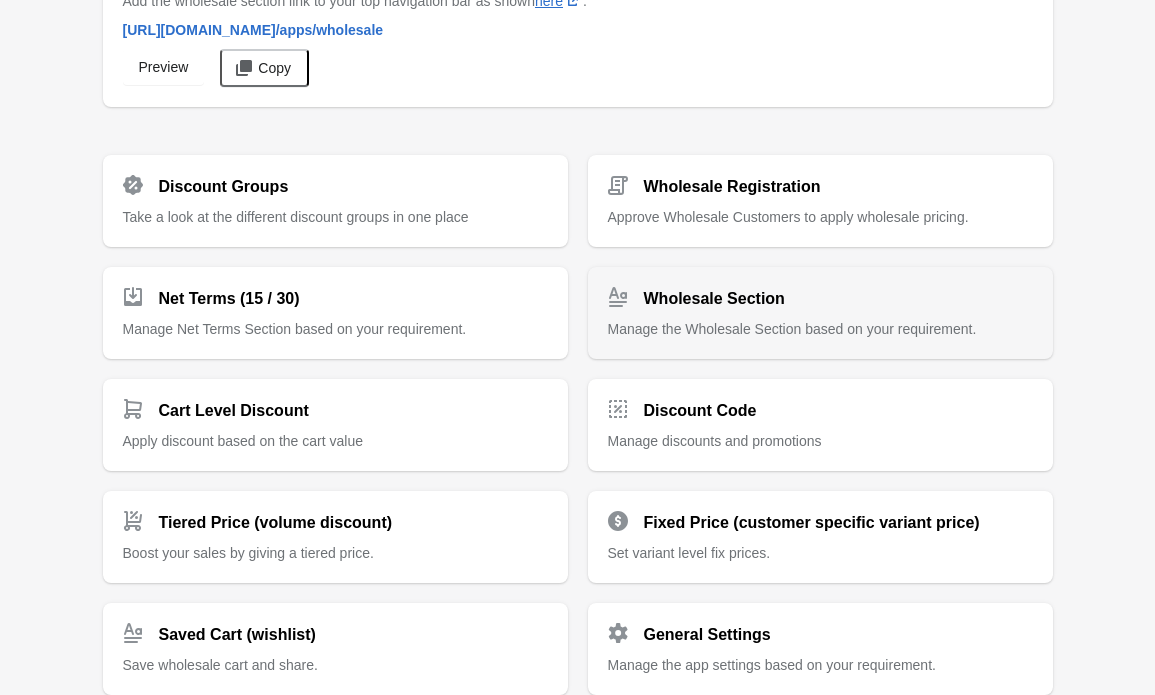click on "Wholesale Section Manage the Wholesale Section based on your requirement." at bounding box center [820, 313] 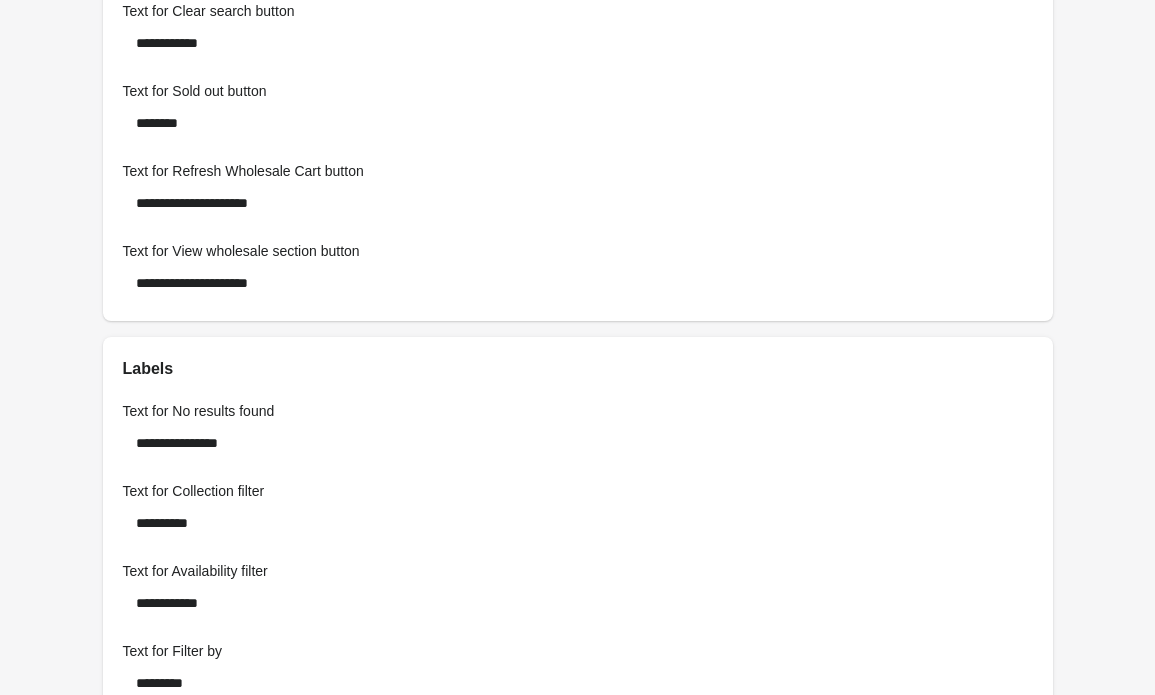 scroll, scrollTop: 981, scrollLeft: 0, axis: vertical 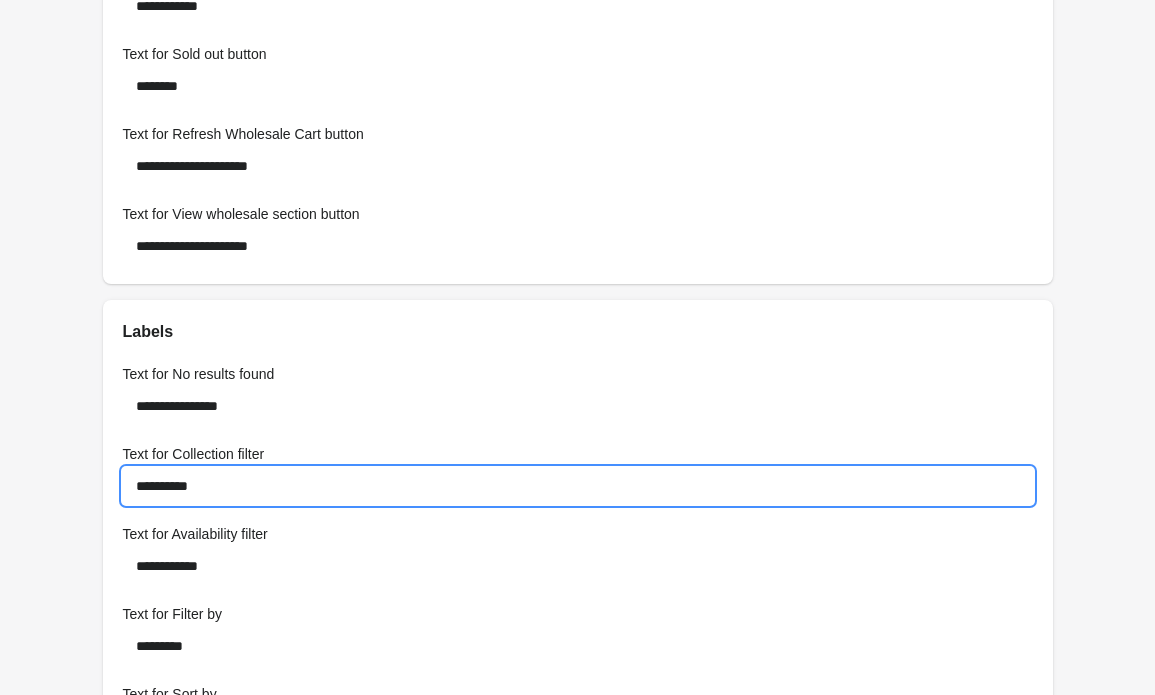 click on "**********" at bounding box center [578, 486] 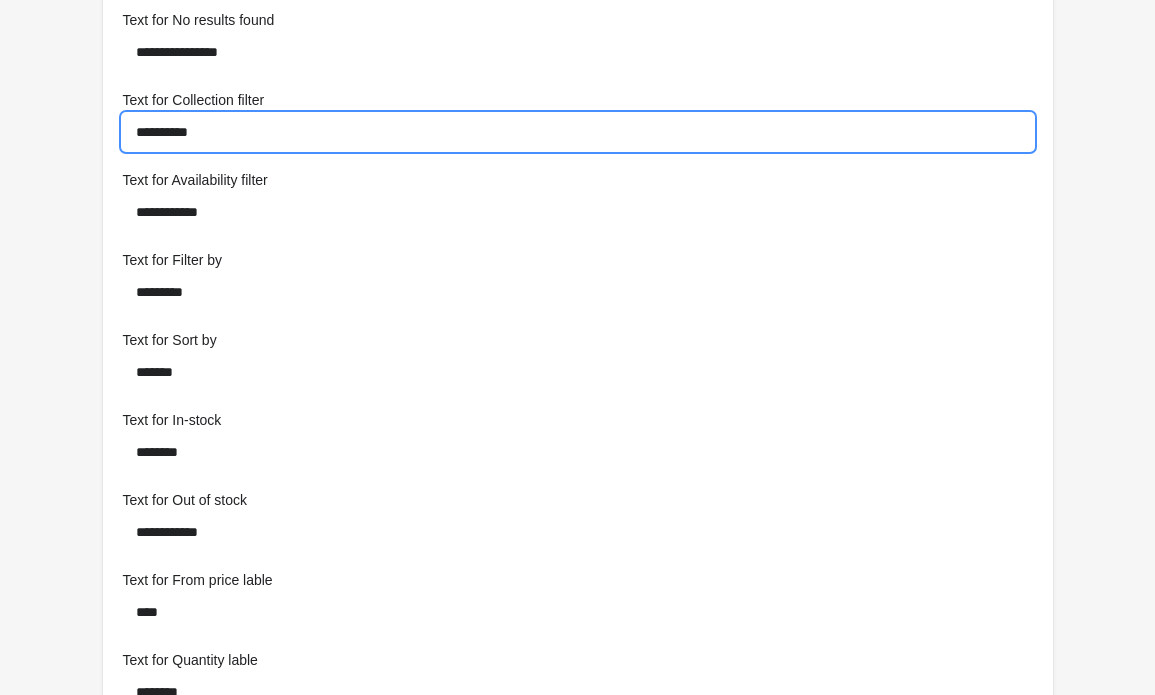 scroll, scrollTop: 1337, scrollLeft: 0, axis: vertical 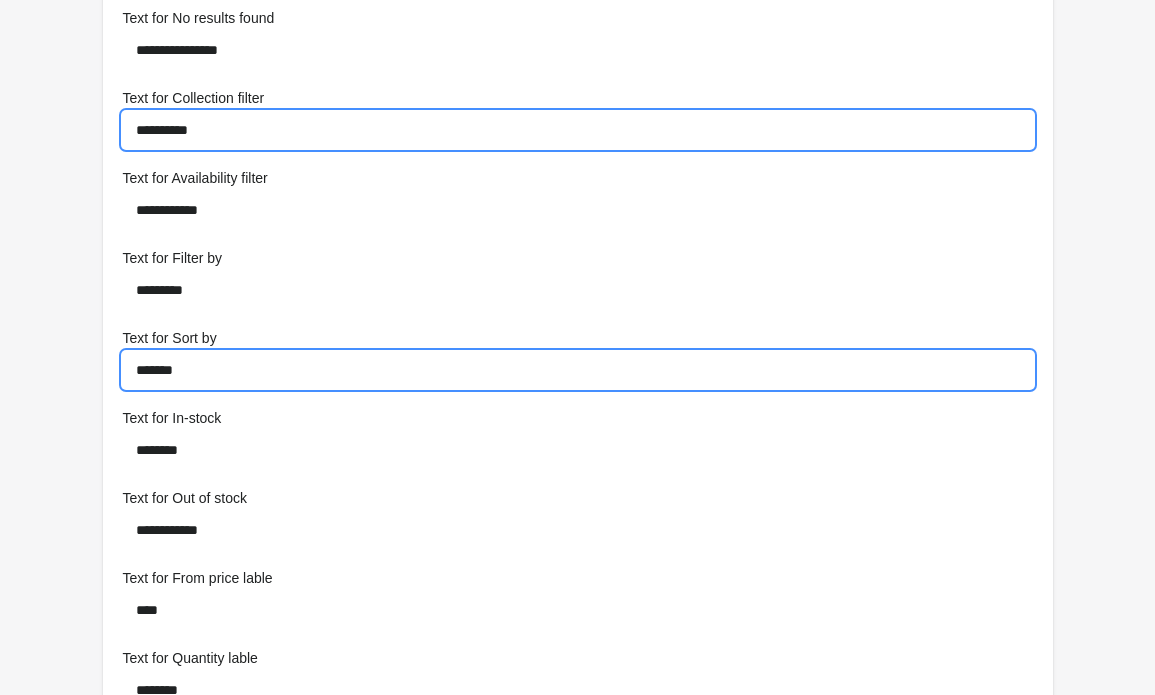 click on "*******" at bounding box center (578, 370) 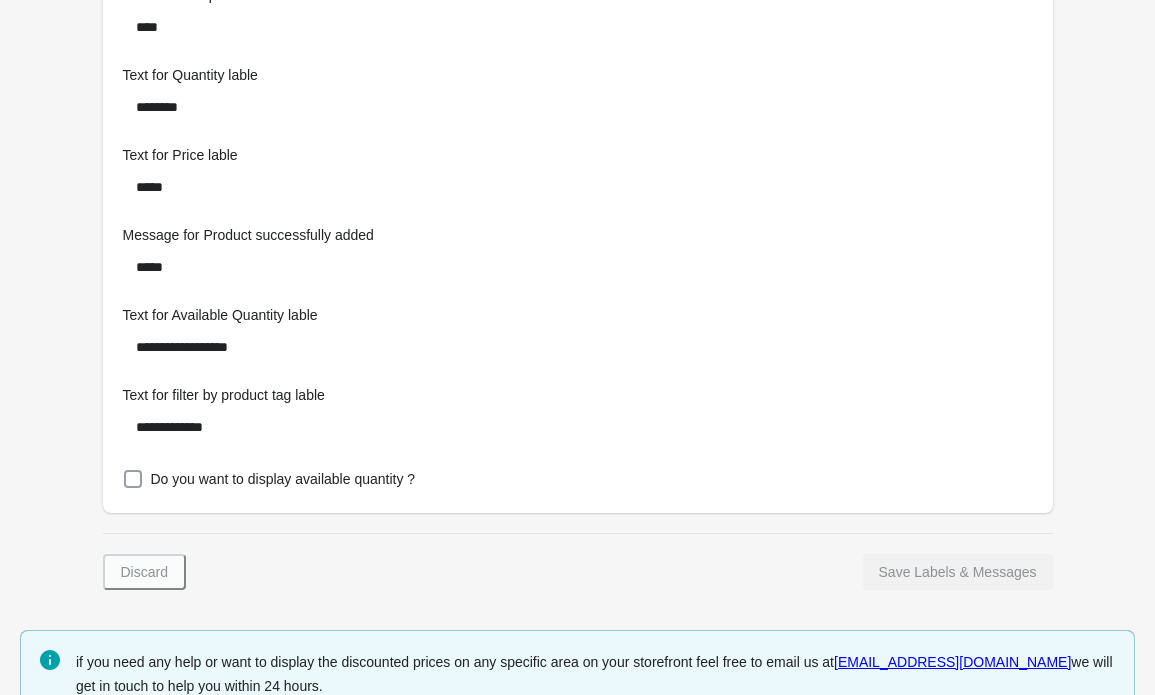scroll, scrollTop: 1965, scrollLeft: 0, axis: vertical 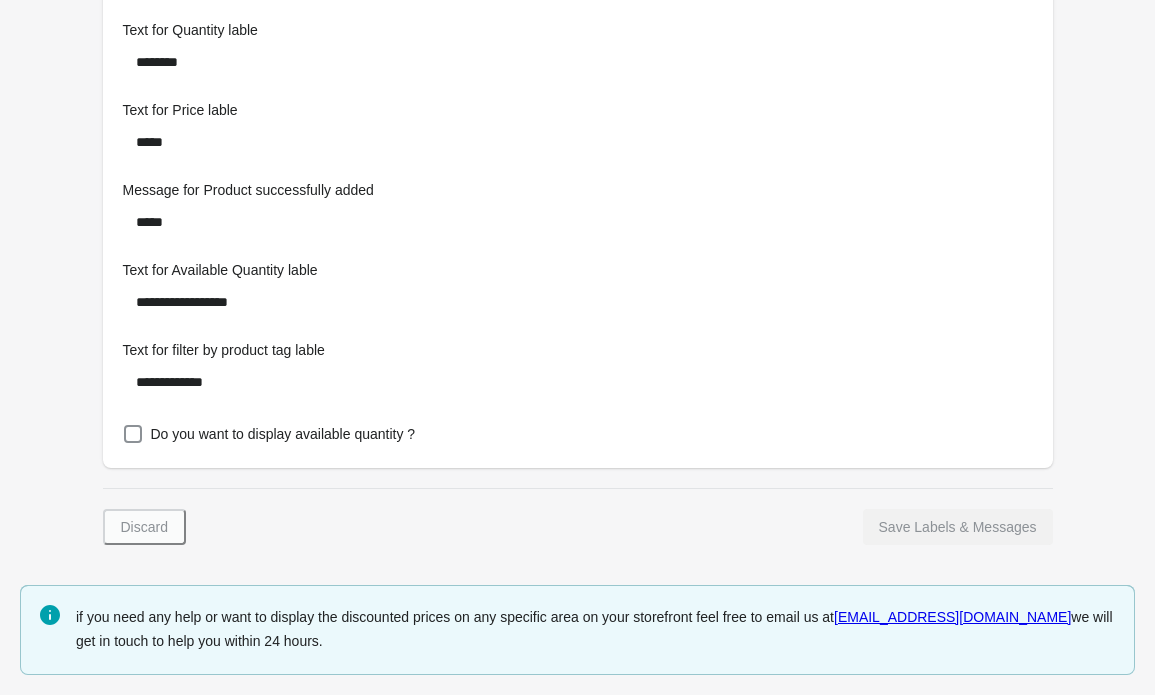 click on "[EMAIL_ADDRESS][DOMAIN_NAME]" at bounding box center [952, 617] 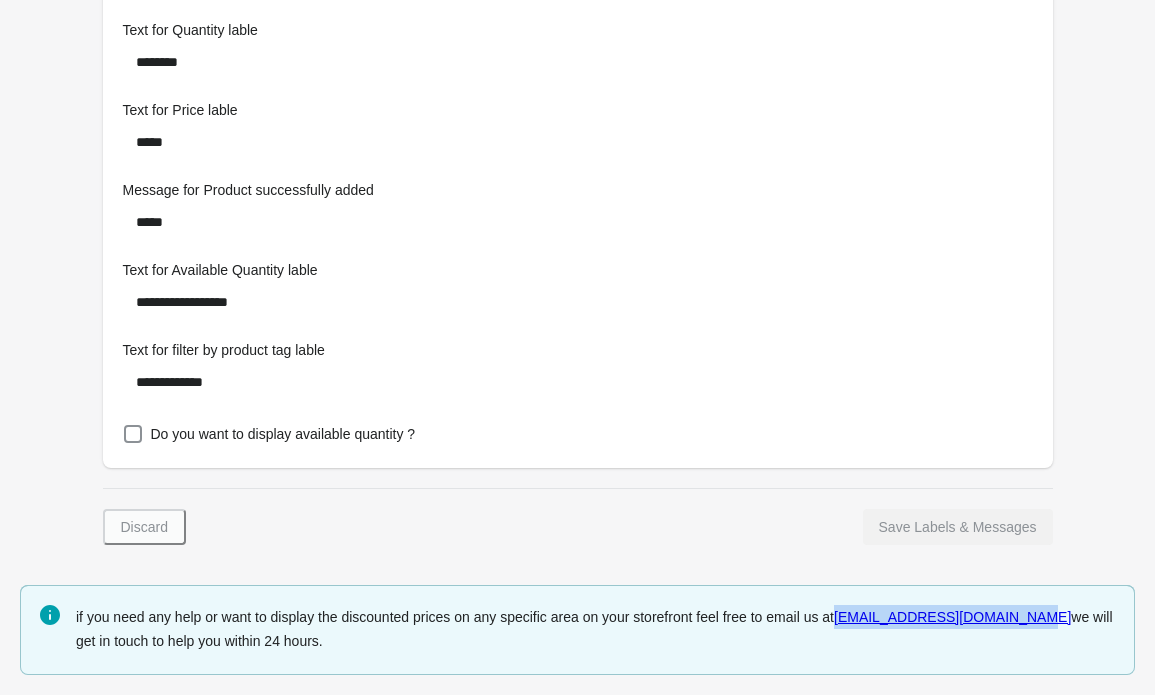 drag, startPoint x: 869, startPoint y: 620, endPoint x: 1035, endPoint y: 625, distance: 166.07529 